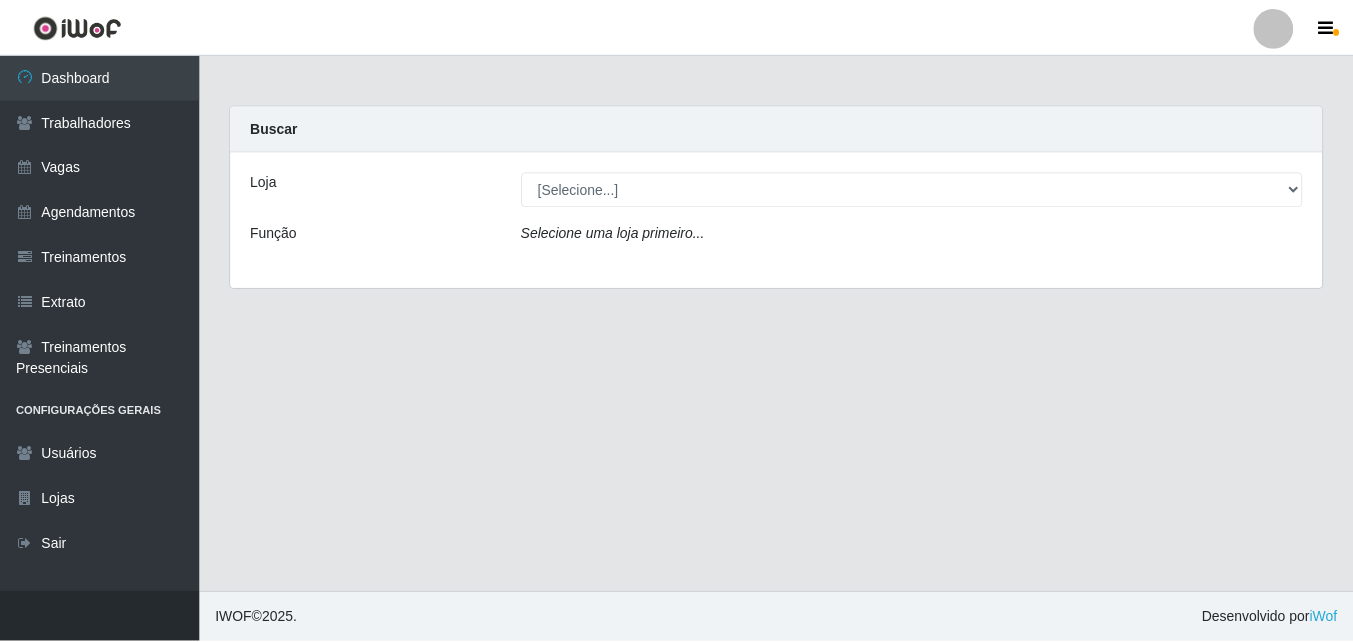 scroll, scrollTop: 0, scrollLeft: 0, axis: both 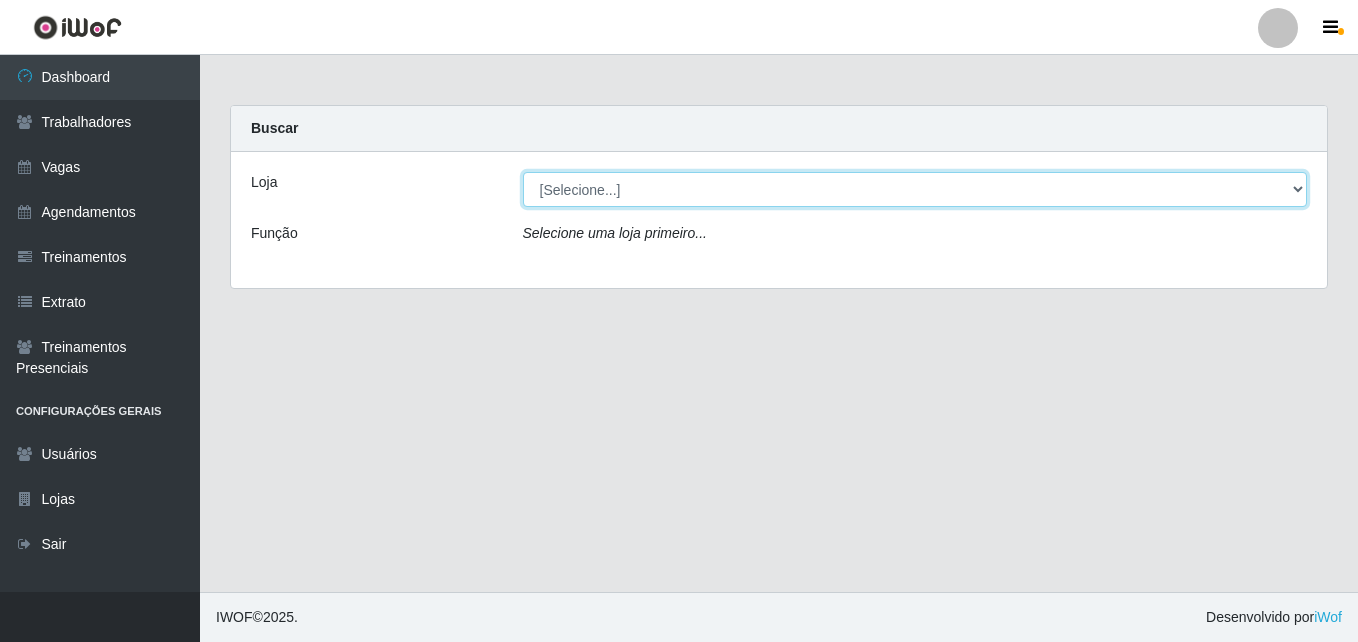 click on "[Selecione...] [STORE_NAME] - [CITY]" at bounding box center (915, 189) 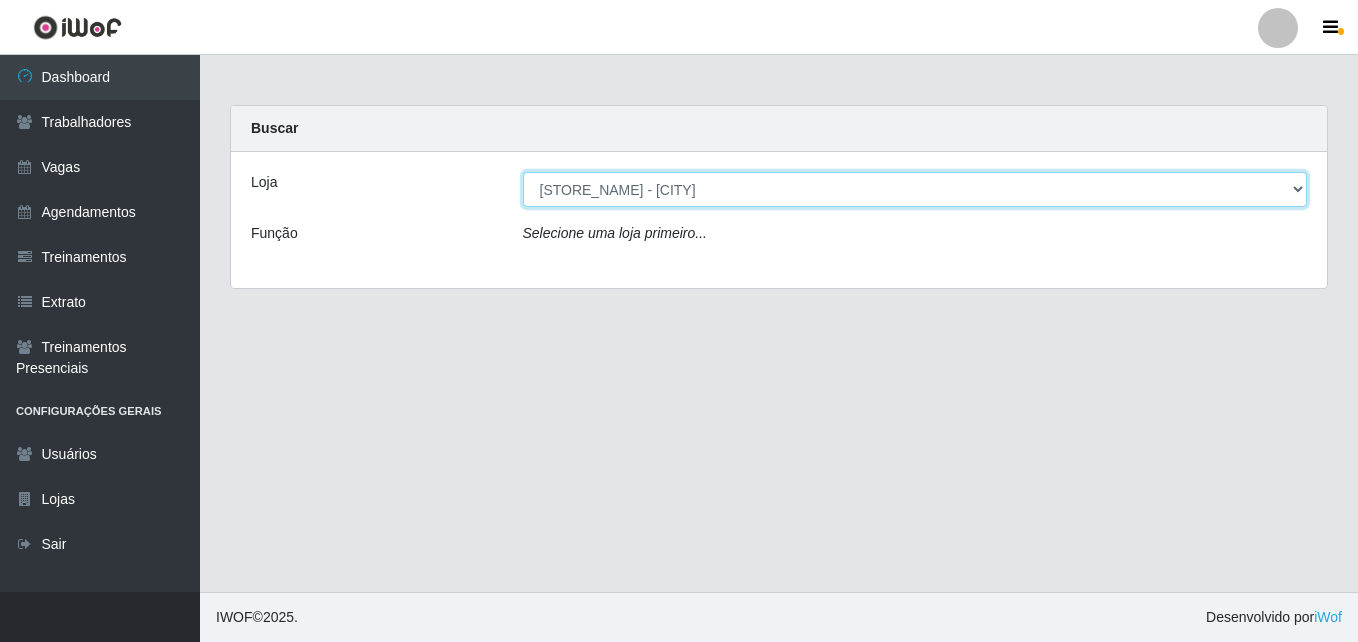 click on "[Selecione...] [STORE_NAME] - [CITY]" at bounding box center (915, 189) 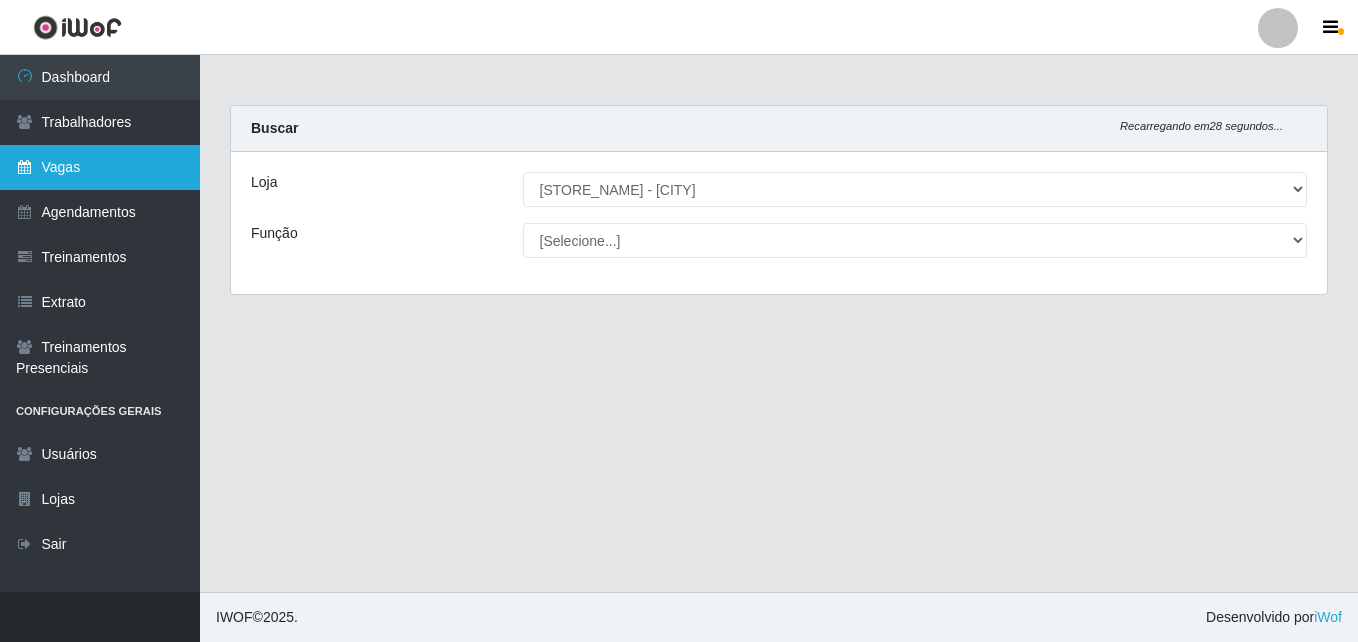 click on "Vagas" at bounding box center [100, 167] 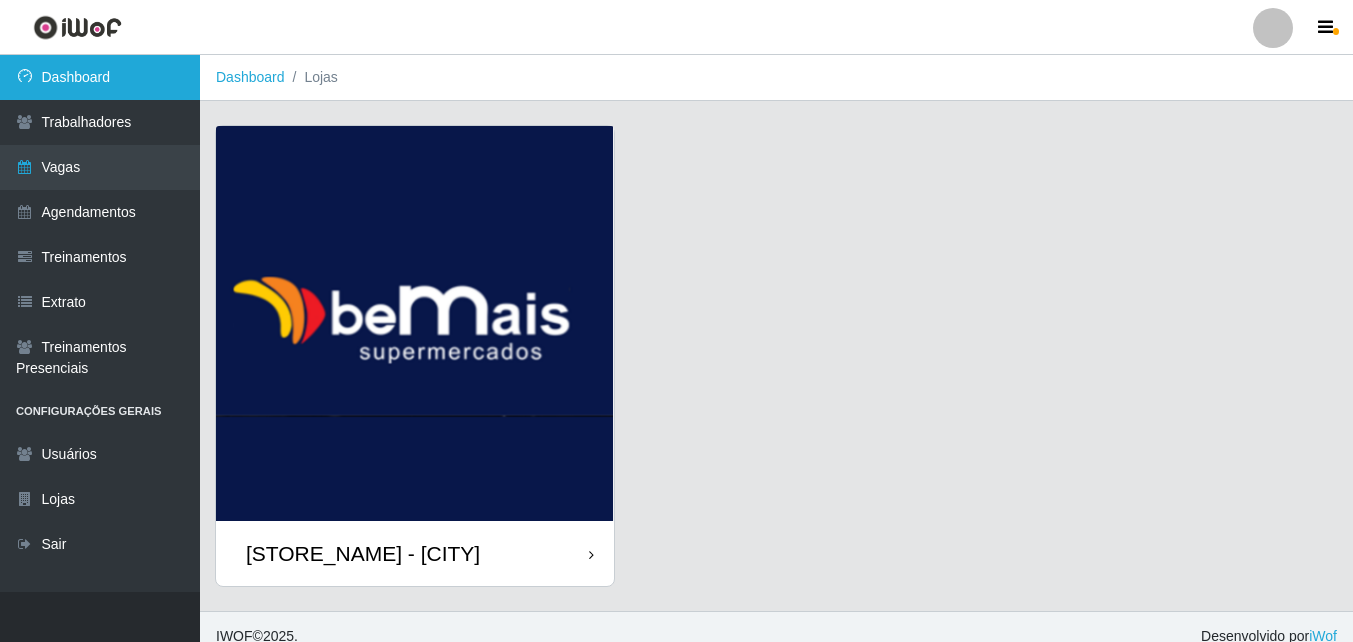 click on "Dashboard" at bounding box center (100, 77) 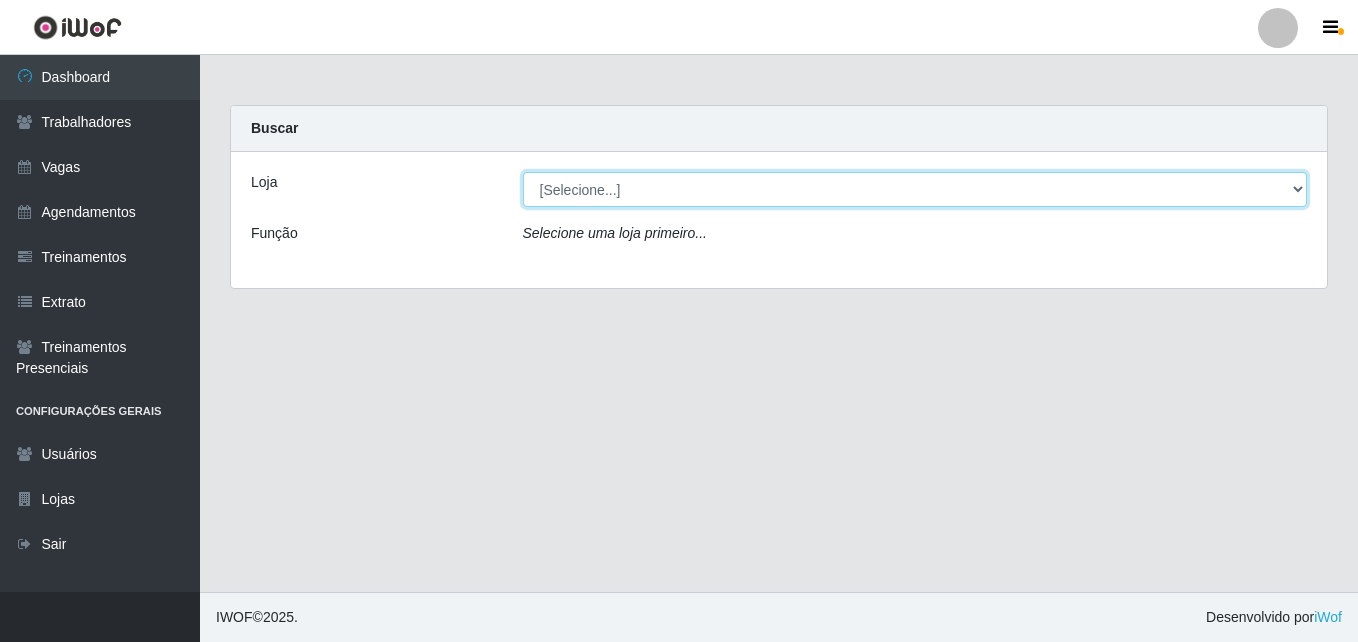 click on "[Selecione...] [STORE_NAME] - [CITY]" at bounding box center (915, 189) 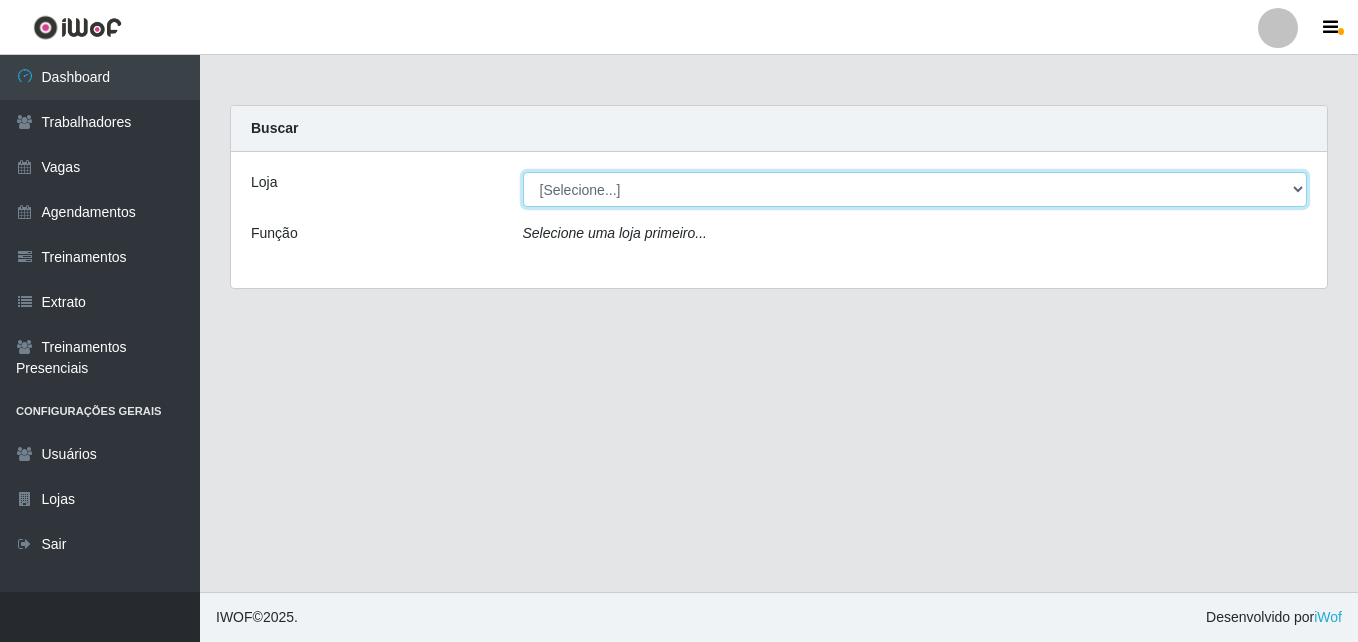 click on "[Selecione...] [STORE_NAME] - [CITY]" at bounding box center (915, 189) 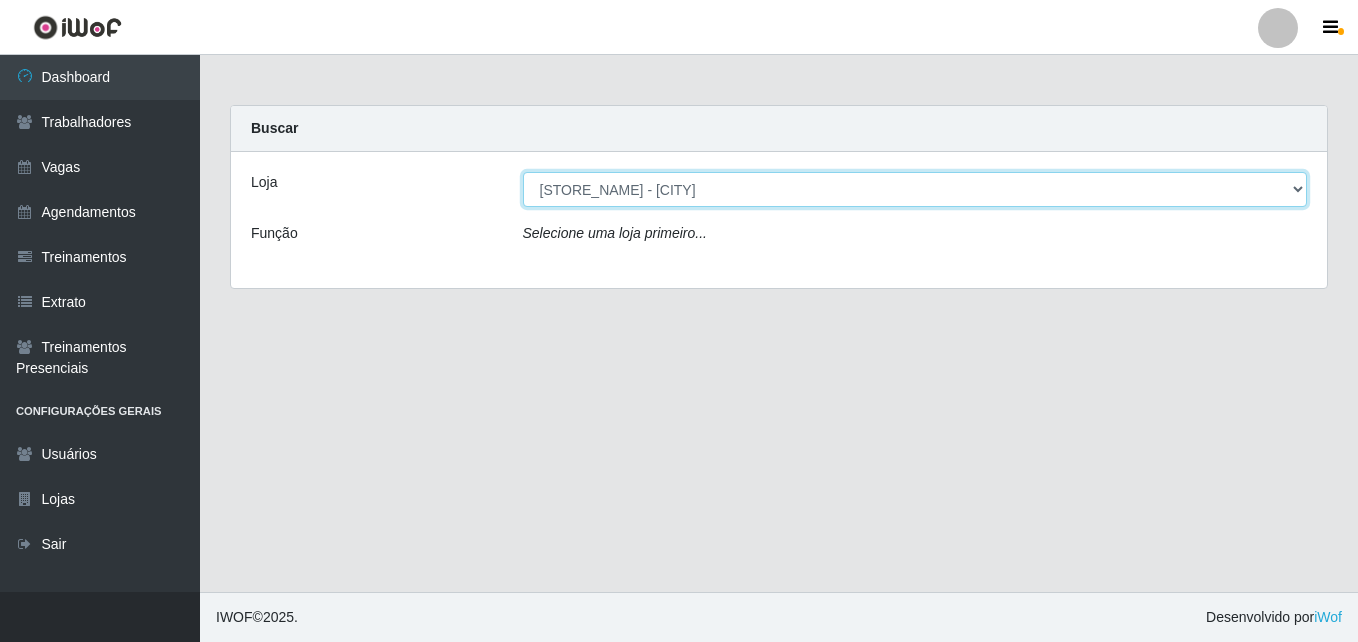 click on "[Selecione...] [STORE_NAME] - [CITY]" at bounding box center [915, 189] 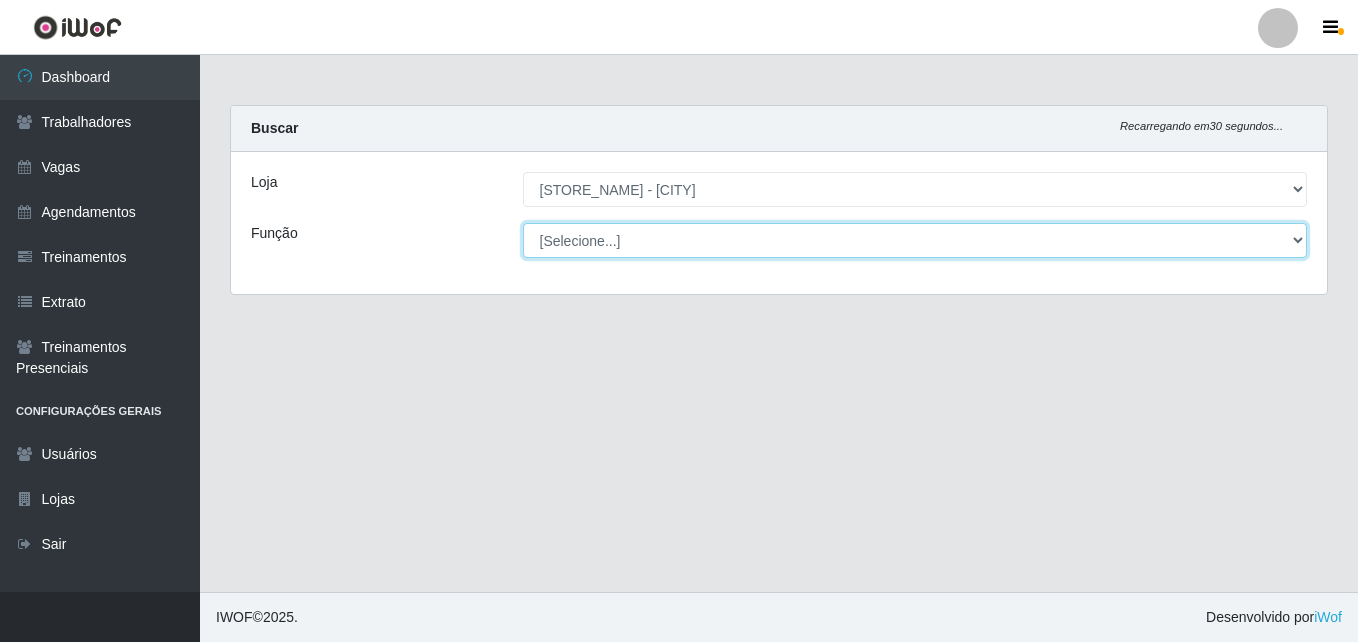 click on "[Selecione...] ASG ASG + ASG ++ Auxiliar de Estacionamento Auxiliar de Estacionamento + Auxiliar de Estacionamento ++ Auxiliar de Sushiman Auxiliar de Sushiman+ Auxiliar de Sushiman++ Balconista de Açougue  Balconista de Açougue + Balconista de Açougue ++ Balconista de Frios Balconista de Frios + Balconista de Frios ++ Balconista de Padaria  Balconista de Padaria + Balconista de Padaria ++ Embalador Embalador + Embalador ++ Operador de Caixa Operador de Caixa + Operador de Caixa ++ Repositor  Repositor + Repositor ++ Repositor de Hortifruti Repositor de Hortifruti + Repositor de Hortifruti ++" at bounding box center (915, 240) 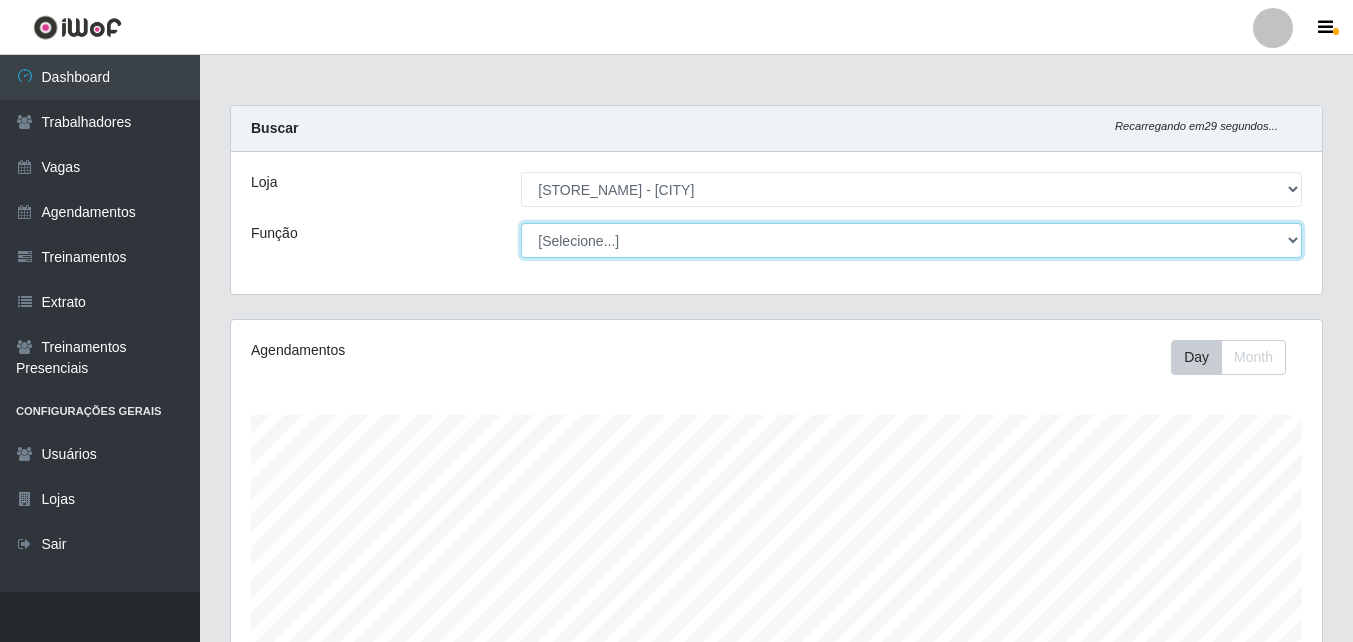 scroll, scrollTop: 999585, scrollLeft: 998909, axis: both 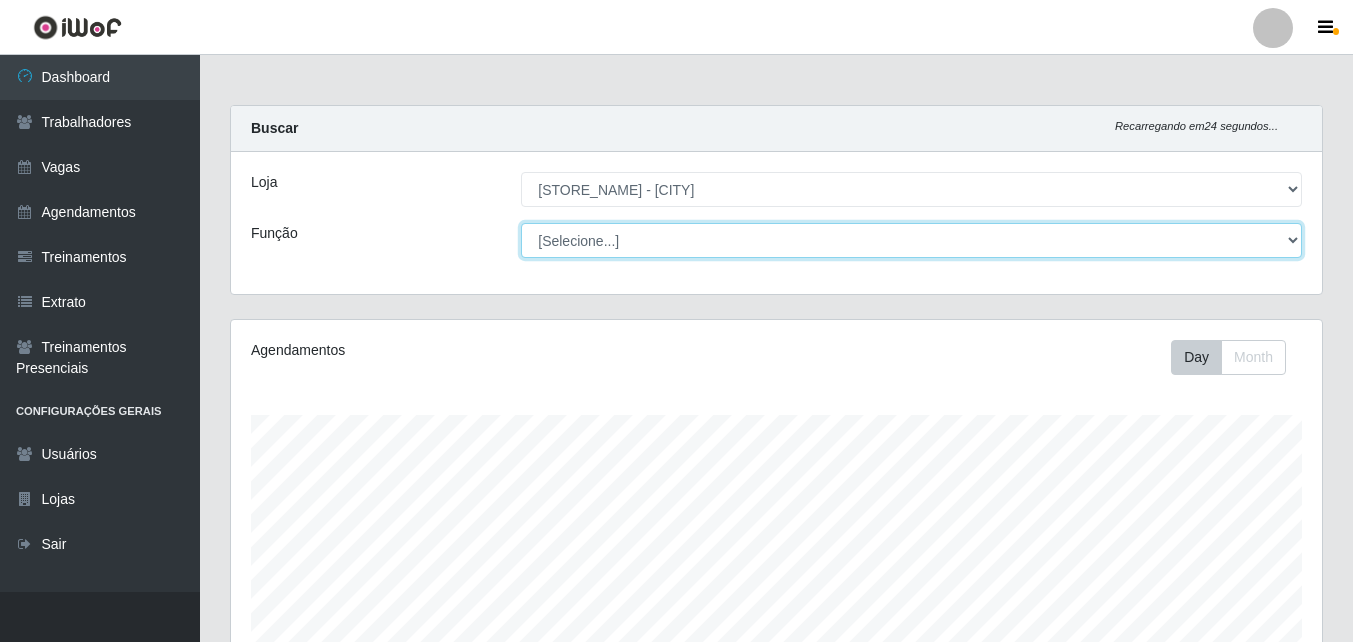 select on "82" 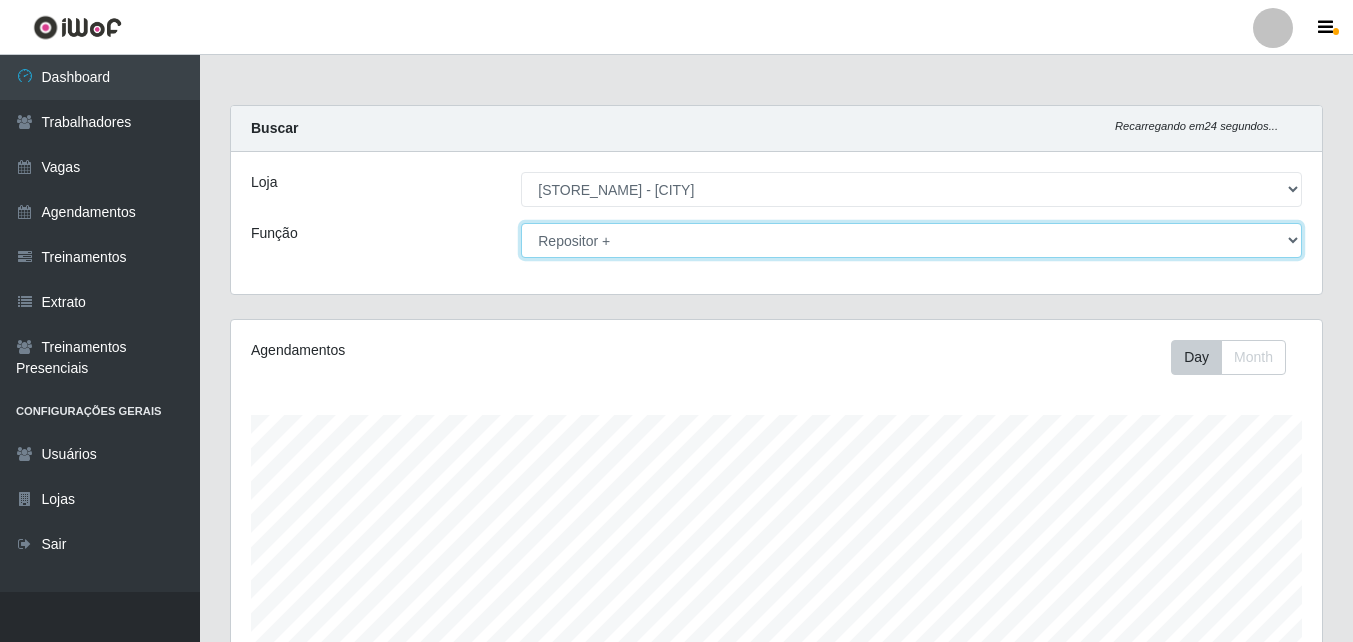 click on "[Selecione...] ASG ASG + ASG ++ Auxiliar de Estacionamento Auxiliar de Estacionamento + Auxiliar de Estacionamento ++ Auxiliar de Sushiman Auxiliar de Sushiman+ Auxiliar de Sushiman++ Balconista de Açougue  Balconista de Açougue + Balconista de Açougue ++ Balconista de Frios Balconista de Frios + Balconista de Frios ++ Balconista de Padaria  Balconista de Padaria + Balconista de Padaria ++ Embalador Embalador + Embalador ++ Operador de Caixa Operador de Caixa + Operador de Caixa ++ Repositor  Repositor + Repositor ++ Repositor de Hortifruti Repositor de Hortifruti + Repositor de Hortifruti ++" at bounding box center (911, 240) 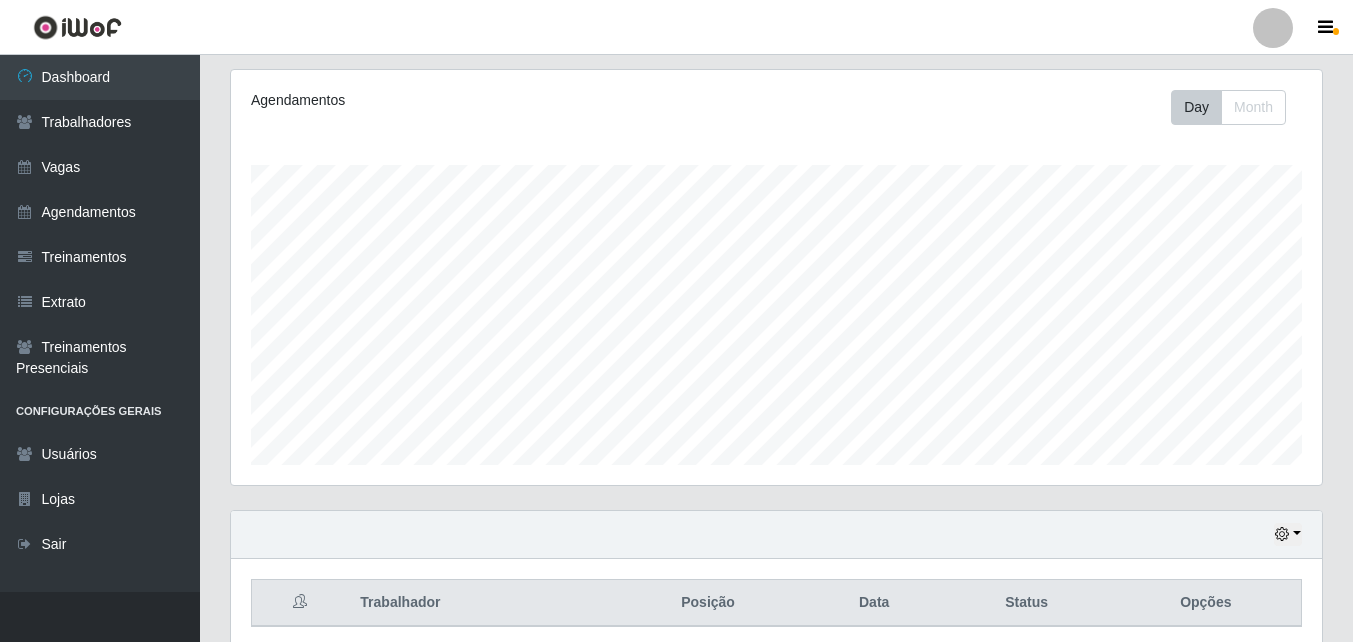scroll, scrollTop: 330, scrollLeft: 0, axis: vertical 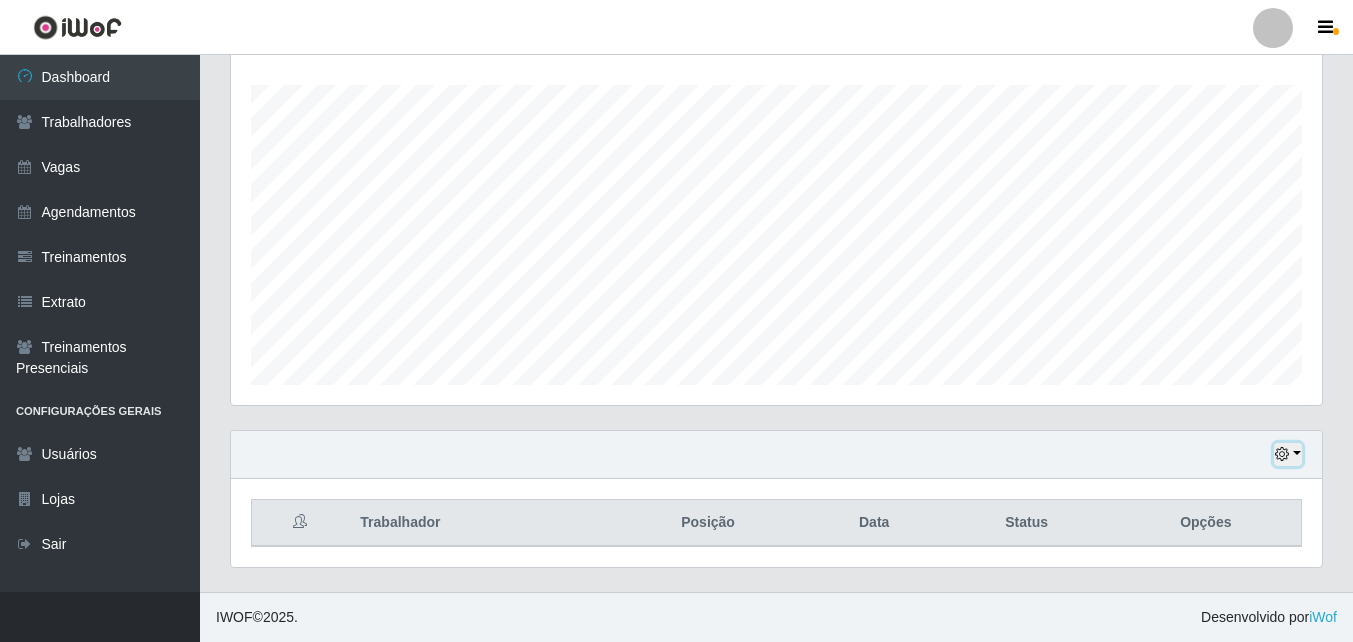 click at bounding box center (1288, 454) 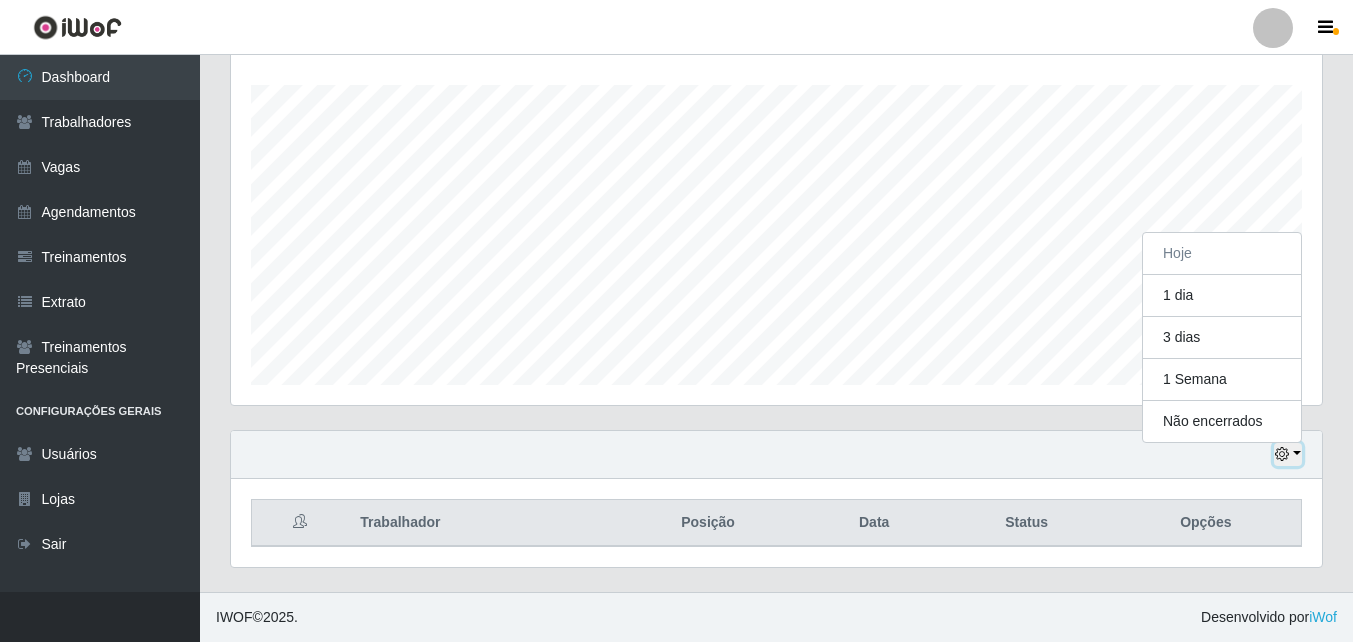 scroll, scrollTop: 415, scrollLeft: 1091, axis: both 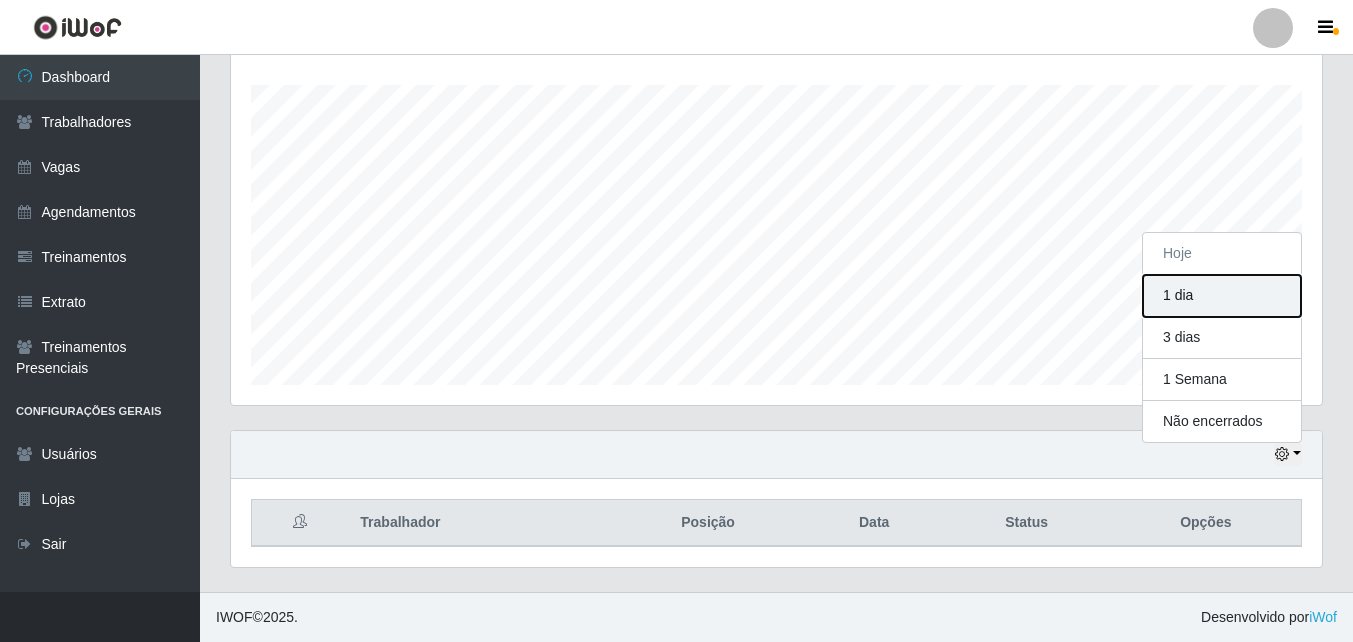 click on "1 dia" at bounding box center (1222, 296) 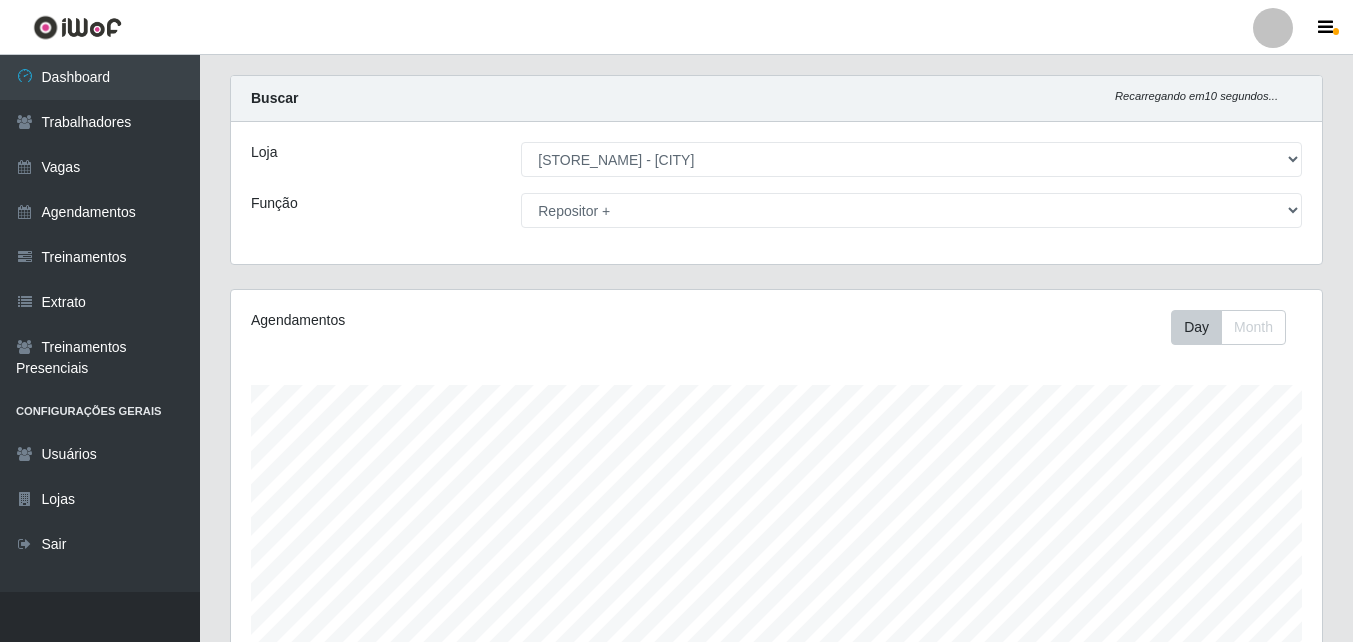 scroll, scrollTop: 330, scrollLeft: 0, axis: vertical 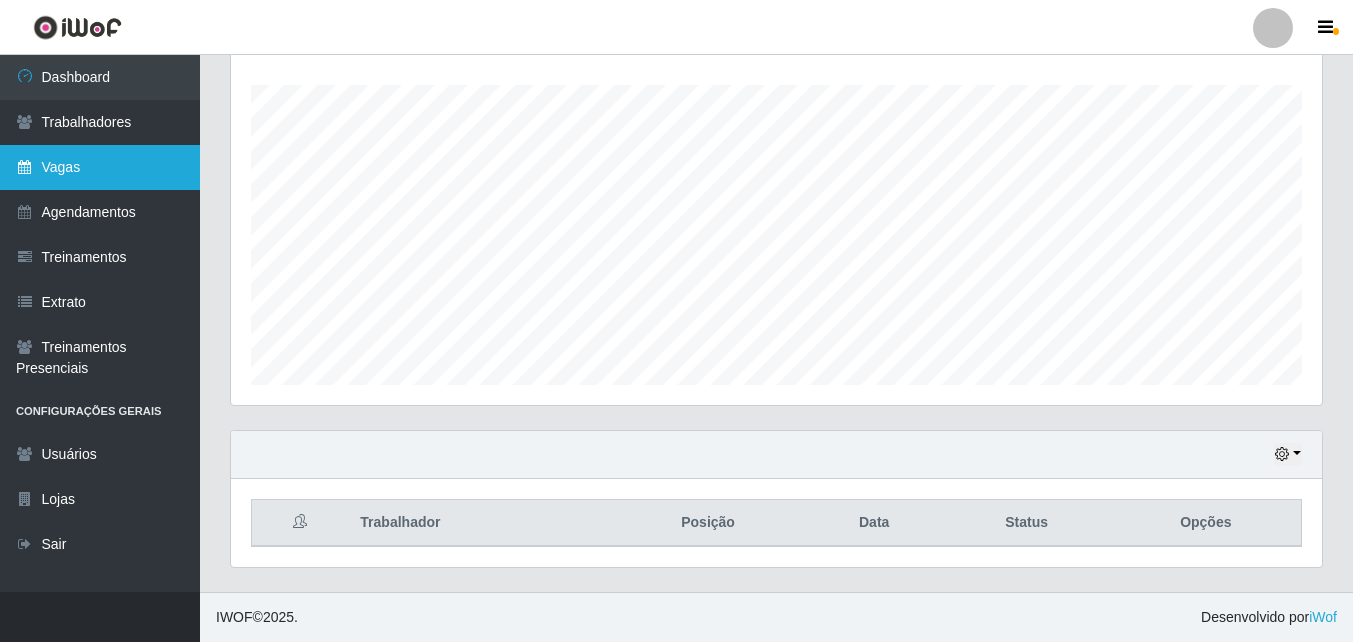 click on "Vagas" at bounding box center (100, 167) 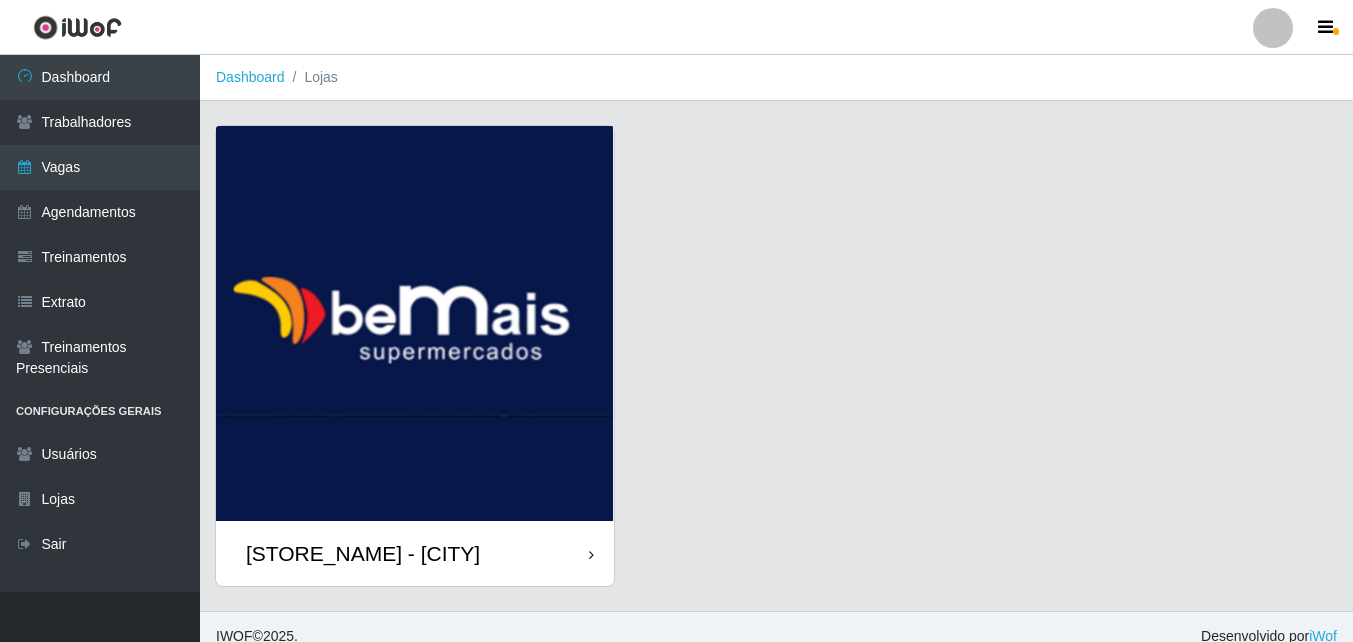 click on "[STORE_NAME] - [CITY]" at bounding box center (415, 553) 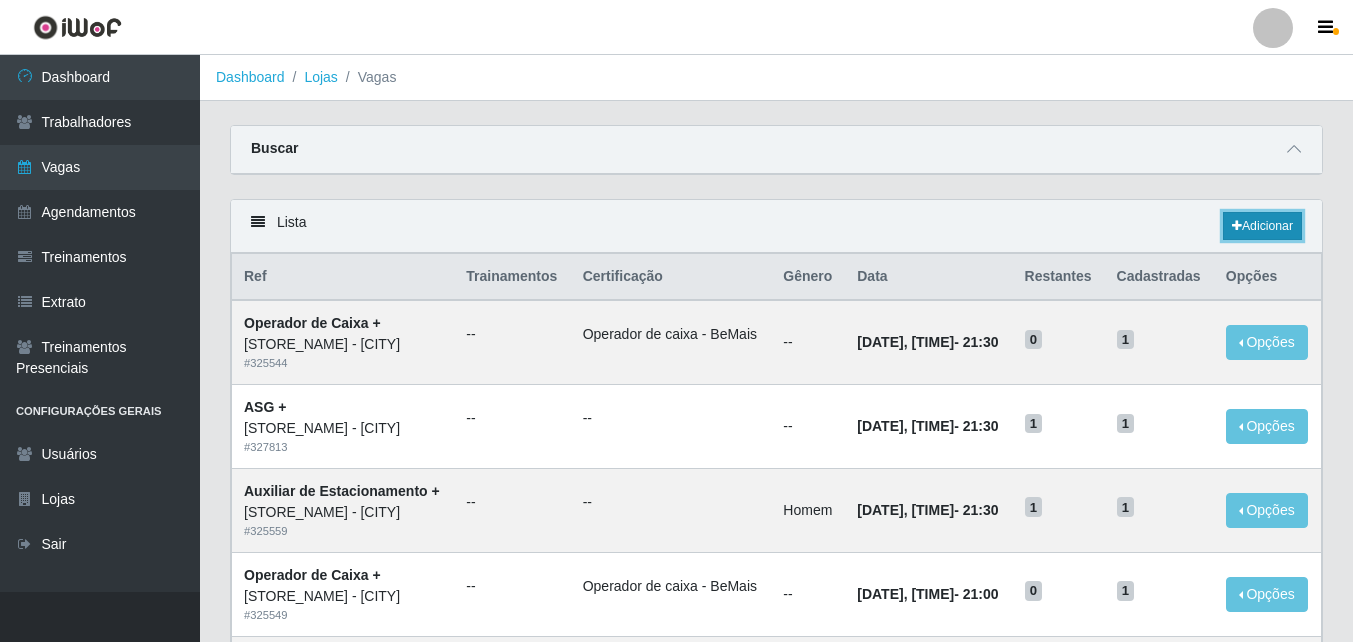 click on "Adicionar" at bounding box center [1262, 226] 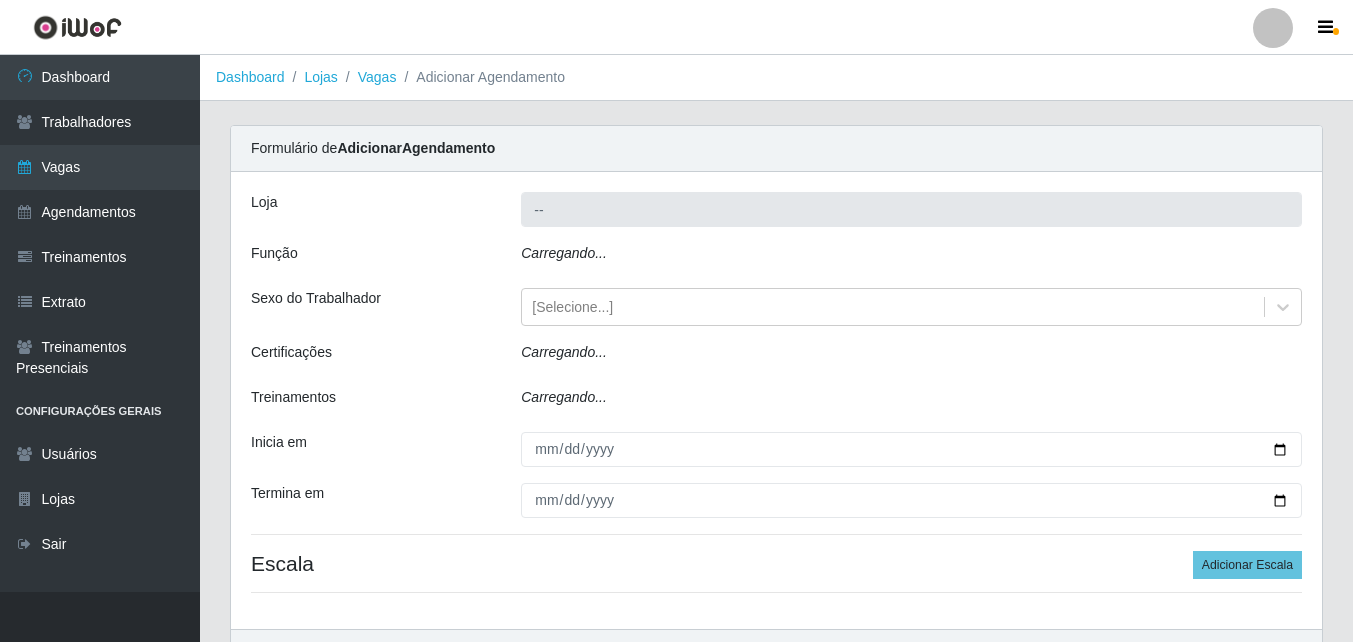 type on "[STORE_NAME] - [CITY]" 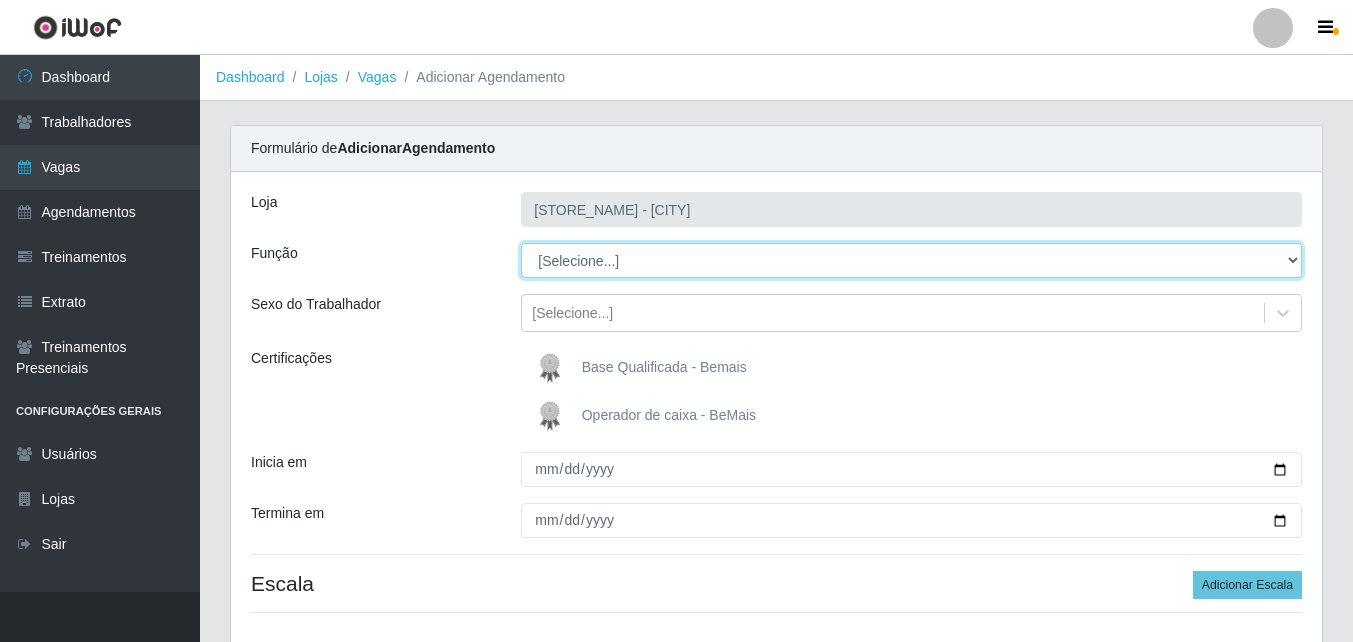 click on "[Selecione...] ASG ASG + ASG ++ Auxiliar de Estacionamento Auxiliar de Estacionamento + Auxiliar de Estacionamento ++ Auxiliar de Sushiman Auxiliar de Sushiman+ Auxiliar de Sushiman++ Balconista de Açougue  Balconista de Açougue + Balconista de Açougue ++ Balconista de Frios Balconista de Frios + Balconista de Frios ++ Balconista de Padaria  Balconista de Padaria + Balconista de Padaria ++ Embalador Embalador + Embalador ++ Operador de Caixa Operador de Caixa + Operador de Caixa ++ Repositor  Repositor + Repositor ++ Repositor de Hortifruti Repositor de Hortifruti + Repositor de Hortifruti ++" at bounding box center (911, 260) 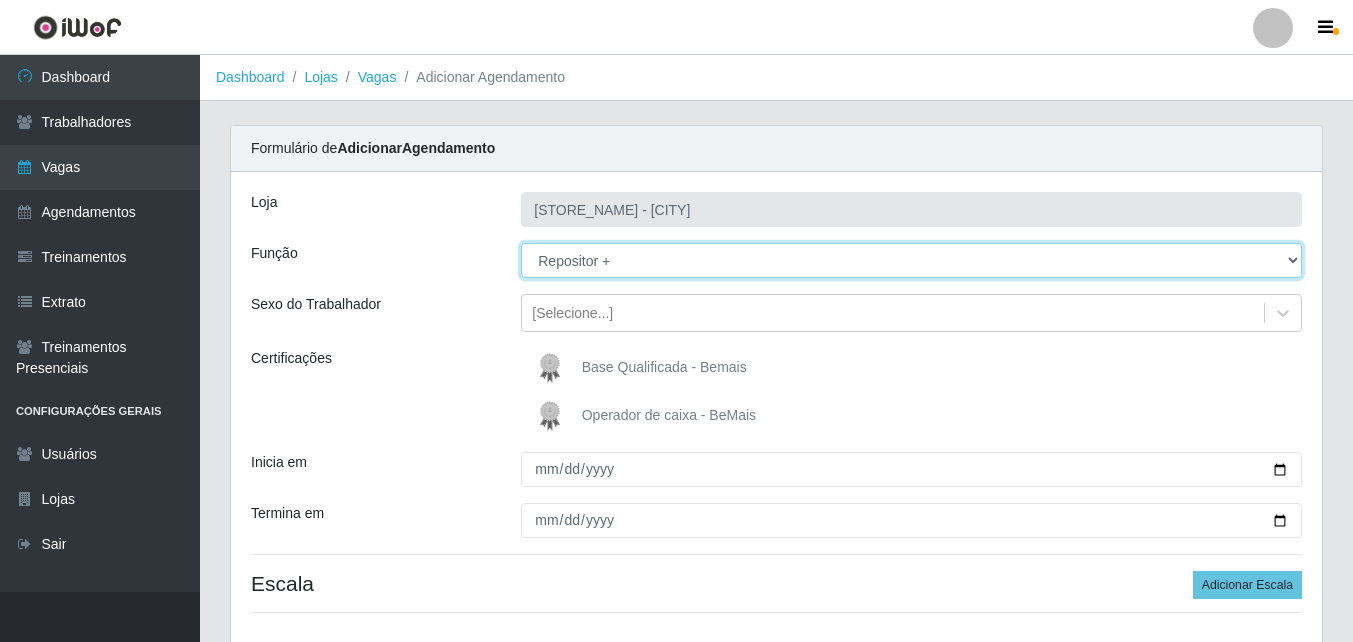 click on "[Selecione...] ASG ASG + ASG ++ Auxiliar de Estacionamento Auxiliar de Estacionamento + Auxiliar de Estacionamento ++ Auxiliar de Sushiman Auxiliar de Sushiman+ Auxiliar de Sushiman++ Balconista de Açougue  Balconista de Açougue + Balconista de Açougue ++ Balconista de Frios Balconista de Frios + Balconista de Frios ++ Balconista de Padaria  Balconista de Padaria + Balconista de Padaria ++ Embalador Embalador + Embalador ++ Operador de Caixa Operador de Caixa + Operador de Caixa ++ Repositor  Repositor + Repositor ++ Repositor de Hortifruti Repositor de Hortifruti + Repositor de Hortifruti ++" at bounding box center (911, 260) 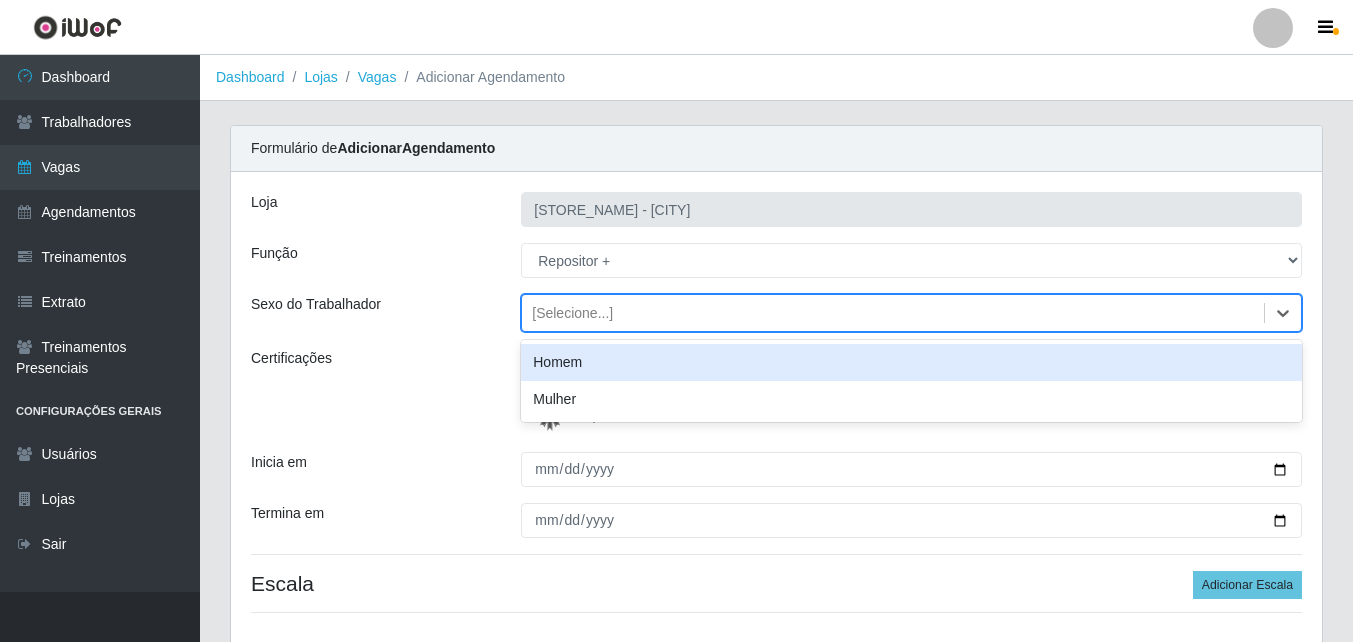 click on "[Selecione...]" at bounding box center (572, 313) 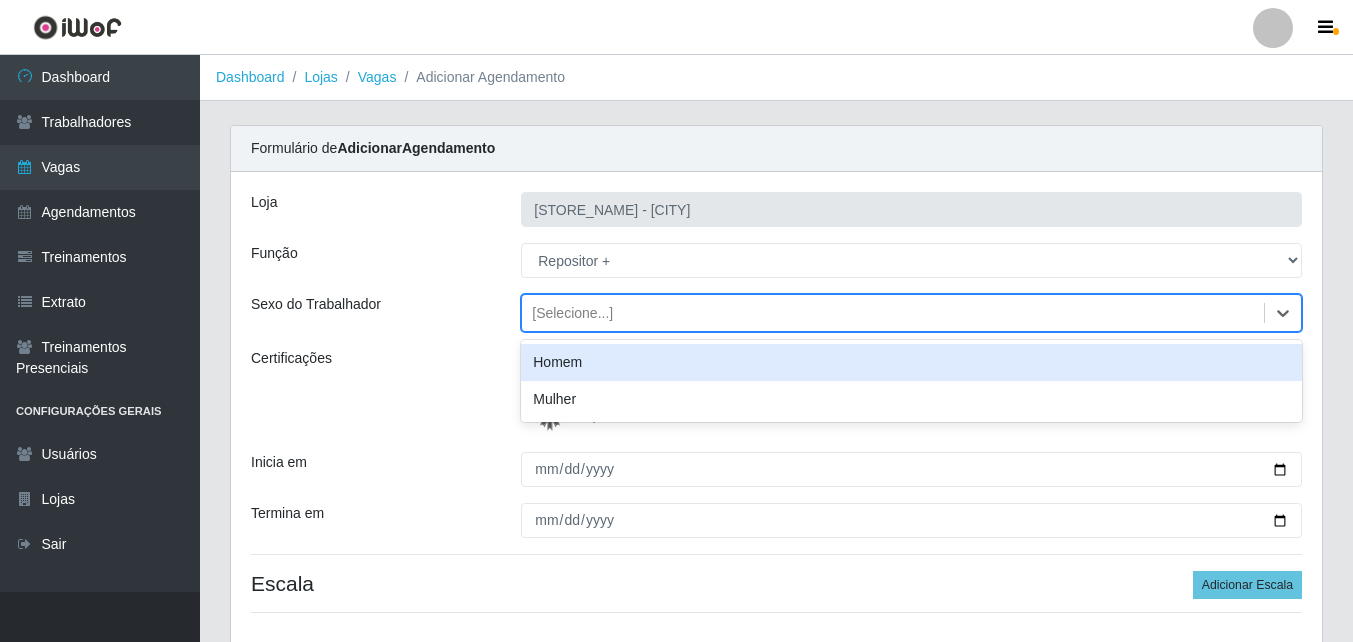 click on "Homem" at bounding box center (911, 362) 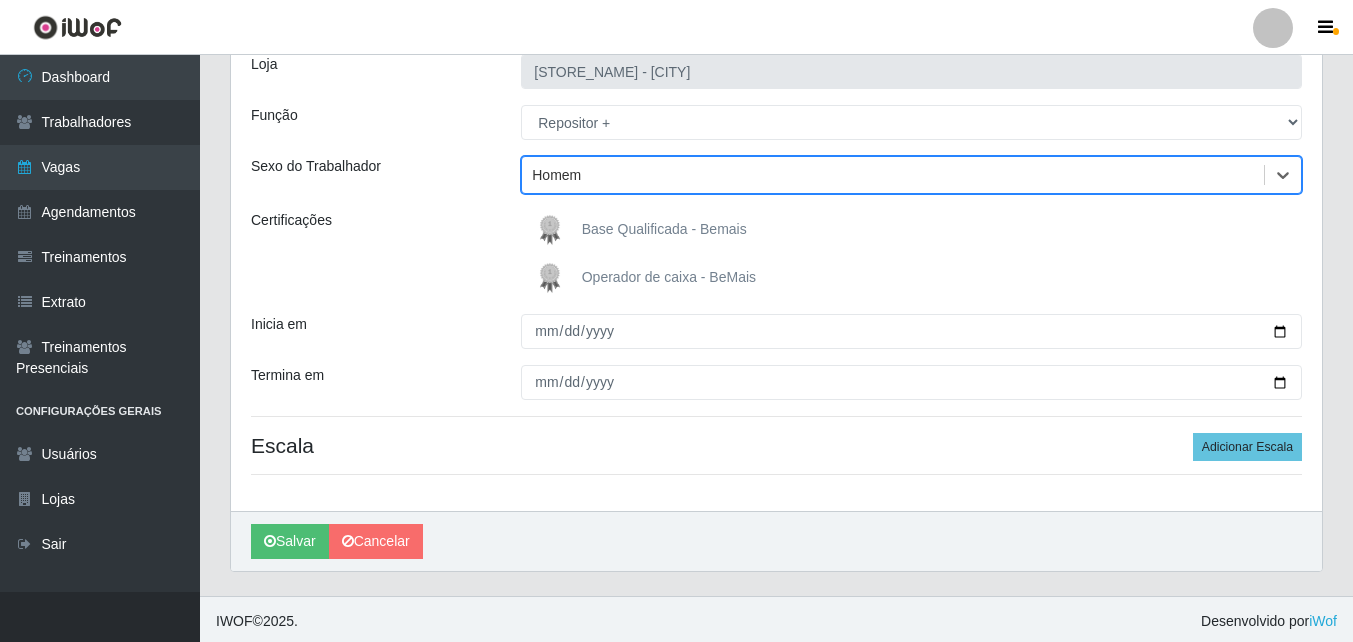 scroll, scrollTop: 142, scrollLeft: 0, axis: vertical 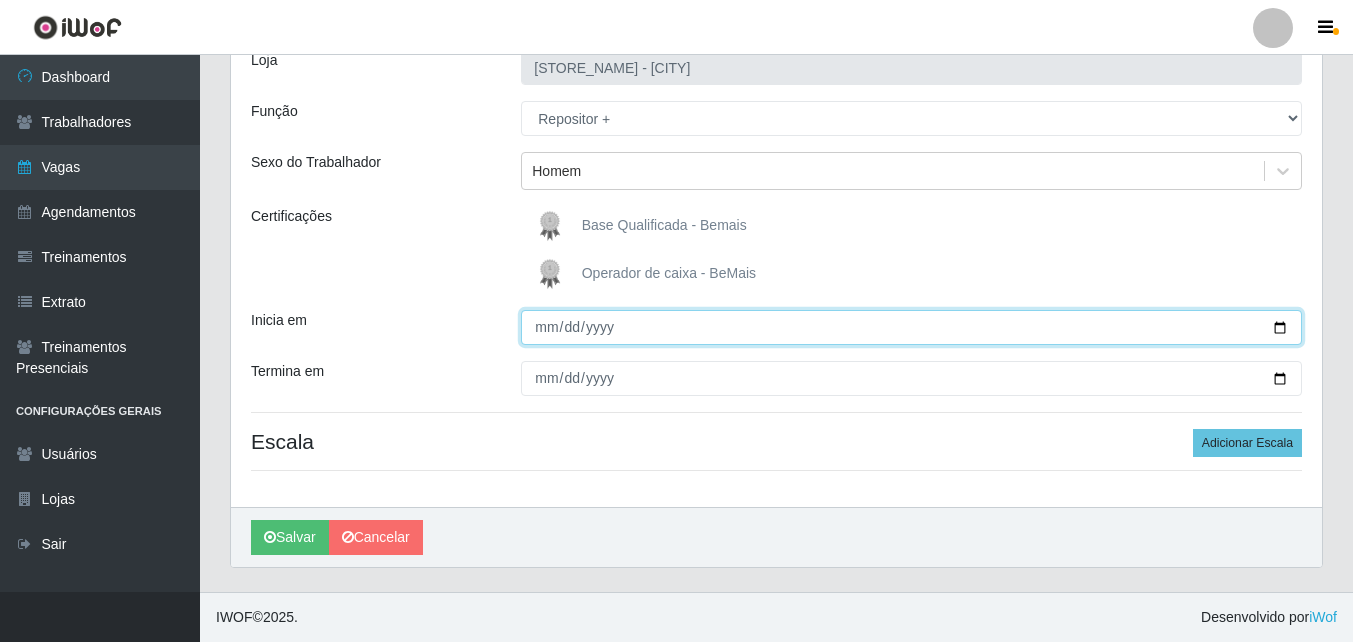 click on "Inicia em" at bounding box center [911, 327] 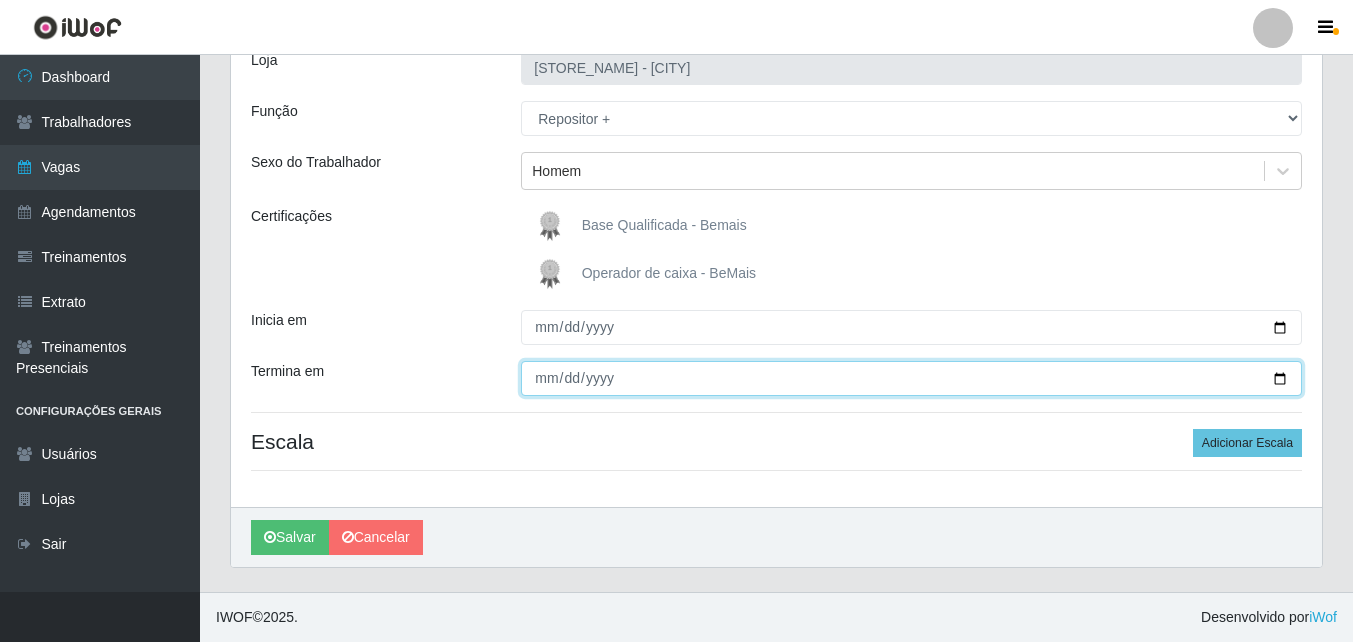 click on "Termina em" at bounding box center [911, 378] 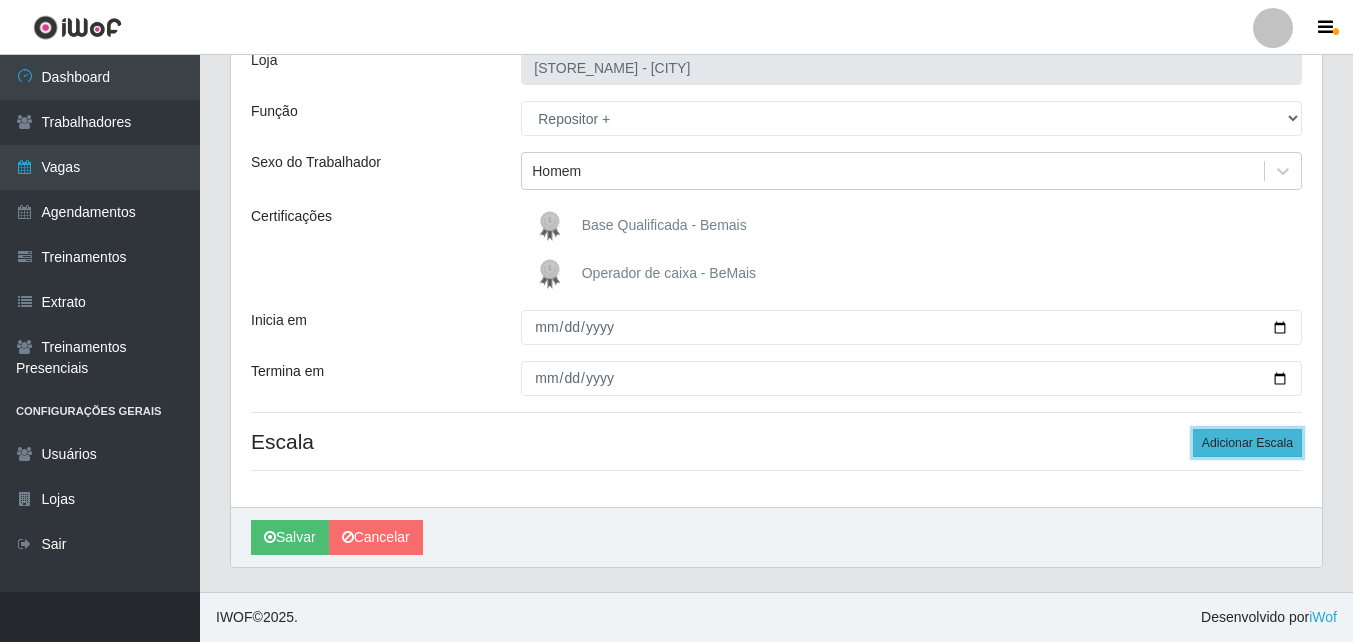 click on "Adicionar Escala" at bounding box center (1247, 443) 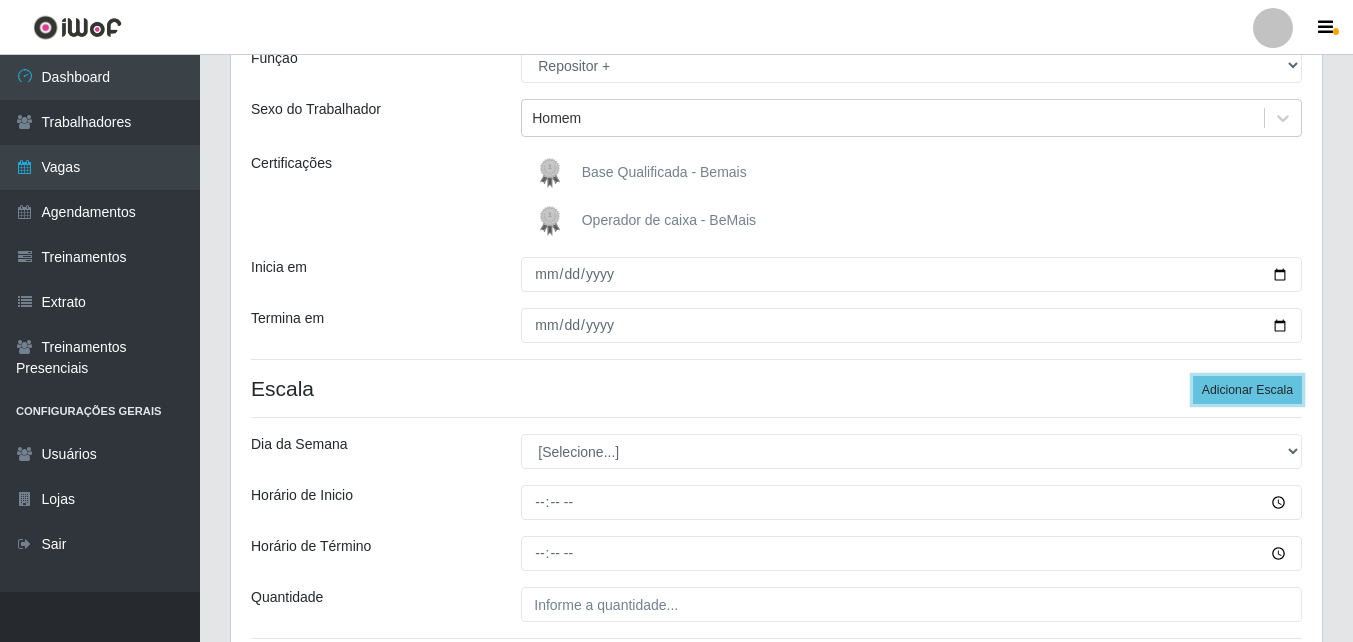 scroll, scrollTop: 242, scrollLeft: 0, axis: vertical 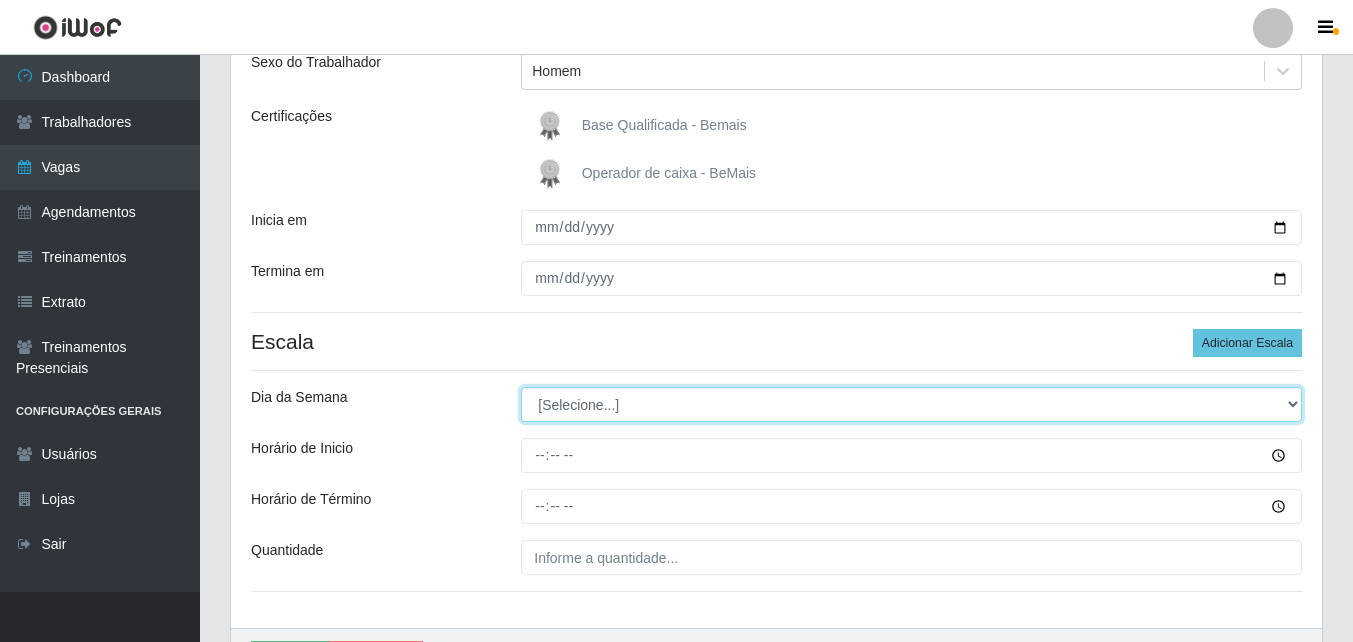 click on "[Selecione...] Segunda Terça Quarta Quinta Sexta Sábado Domingo" at bounding box center [911, 404] 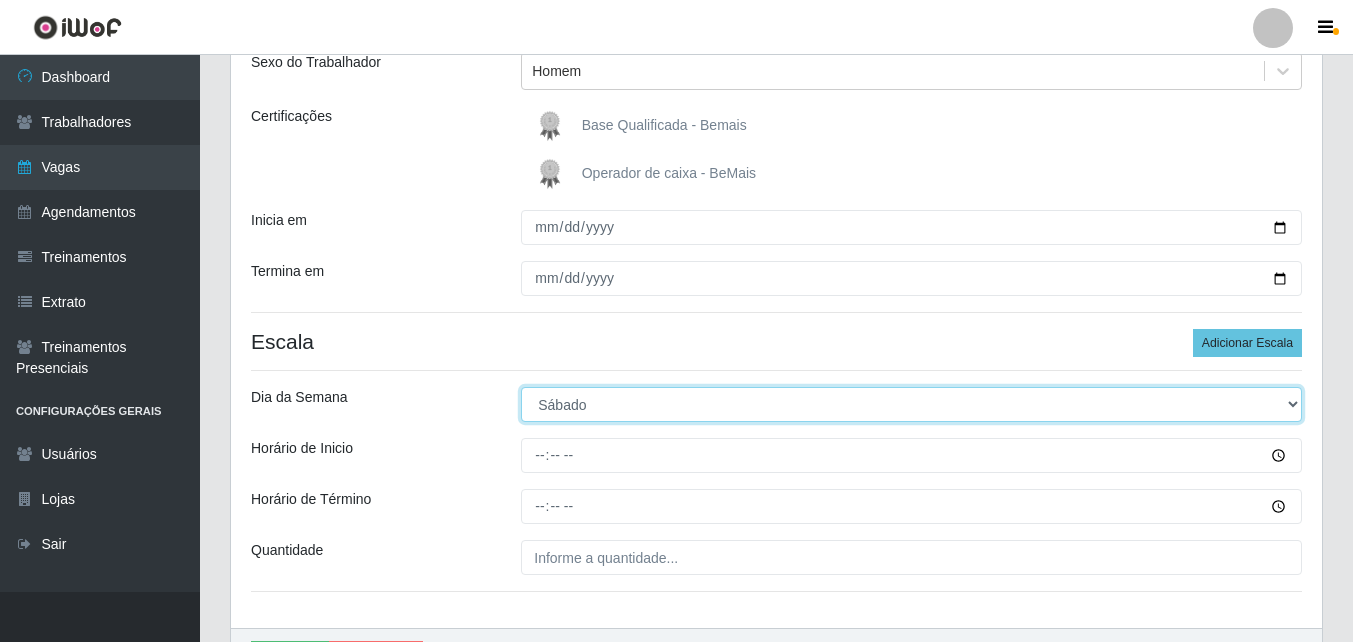 click on "[Selecione...] Segunda Terça Quarta Quinta Sexta Sábado Domingo" at bounding box center [911, 404] 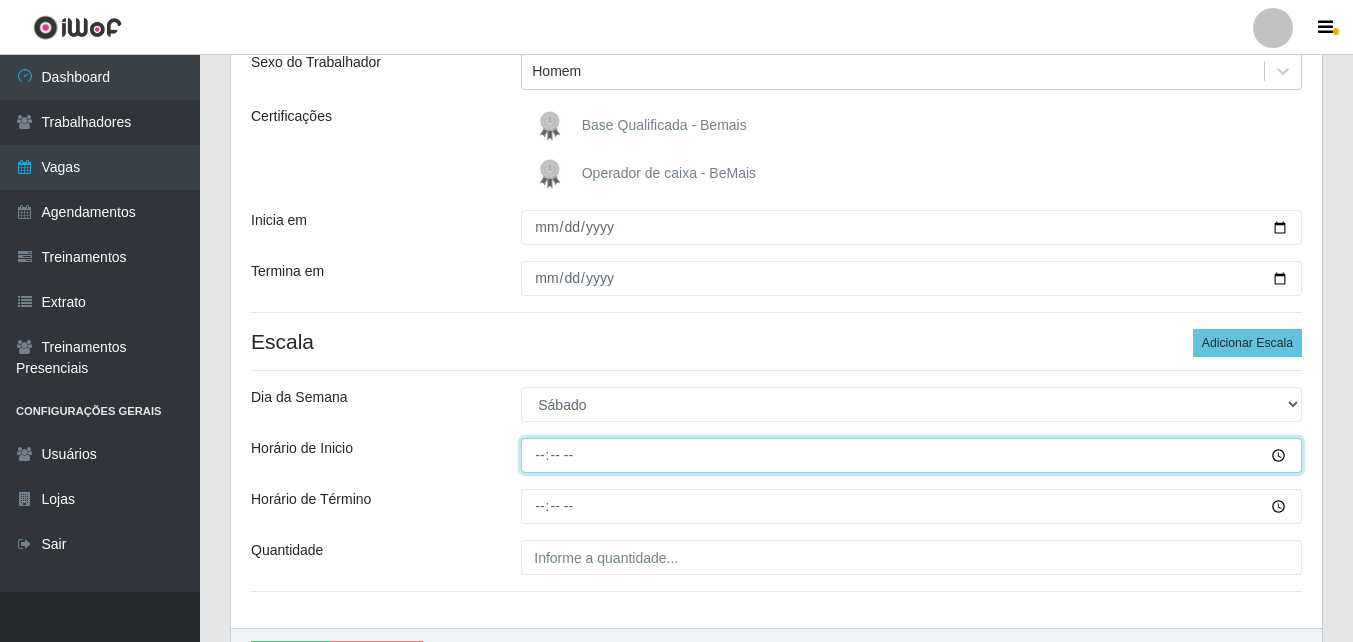 click on "Horário de Inicio" at bounding box center [911, 455] 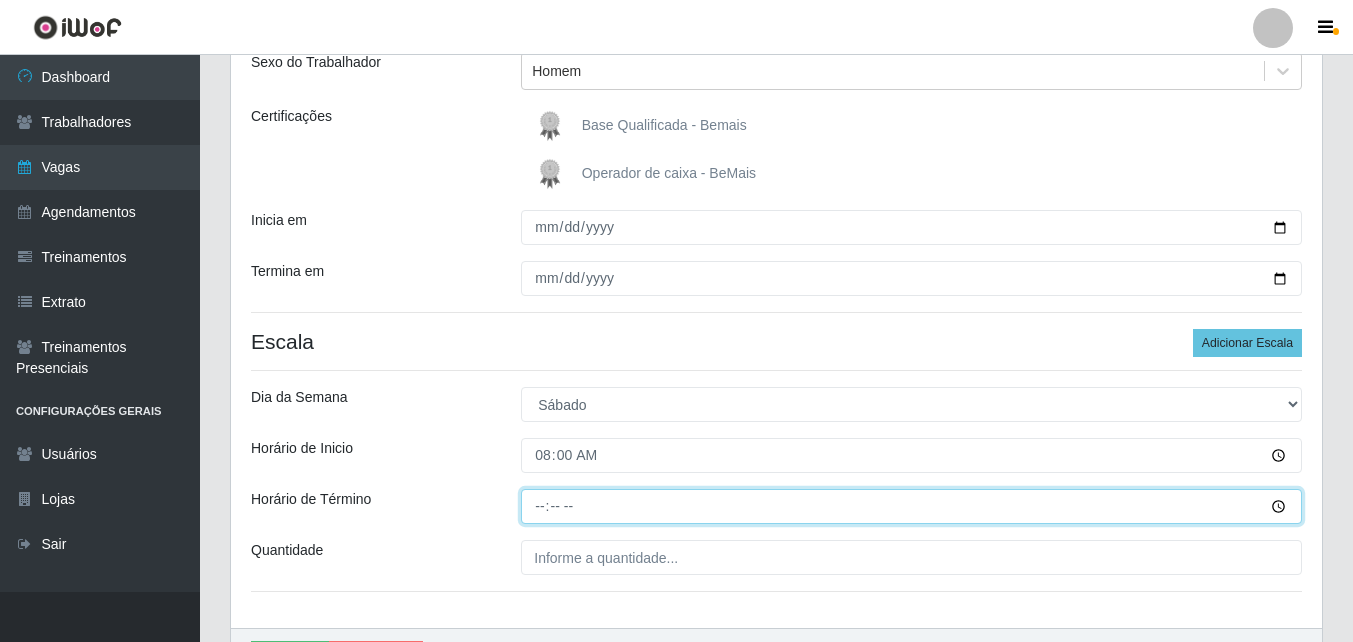 click on "Horário de Término" at bounding box center [911, 506] 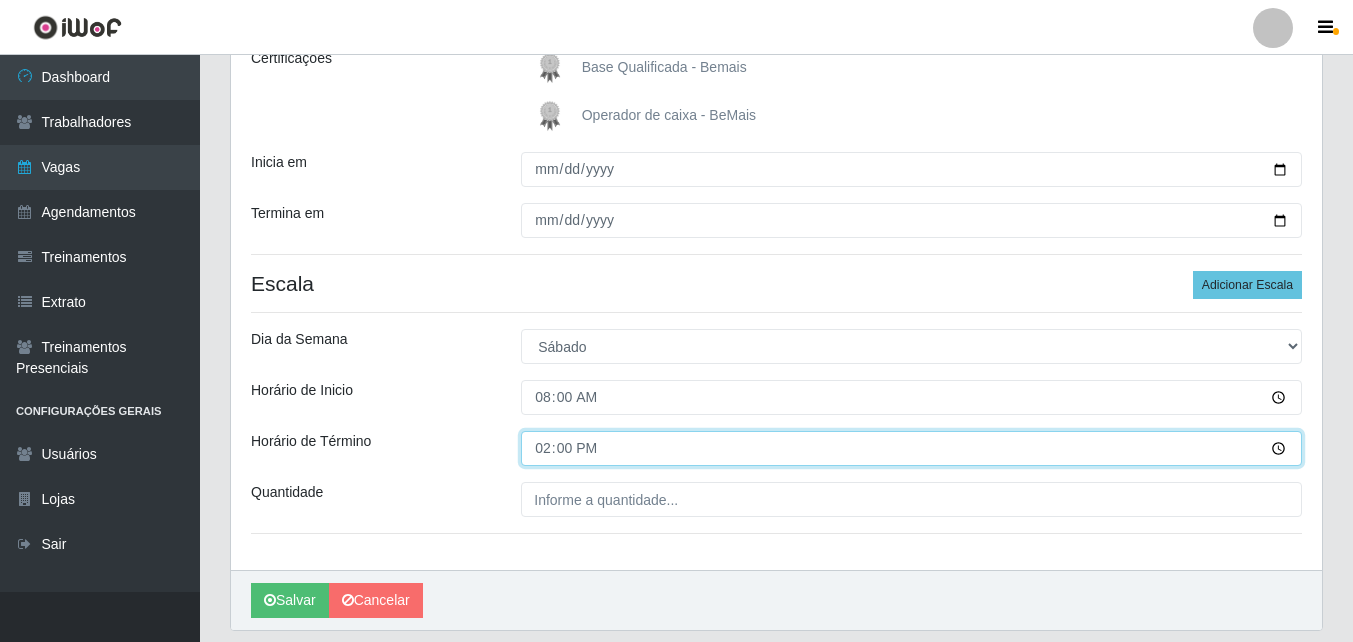 scroll, scrollTop: 363, scrollLeft: 0, axis: vertical 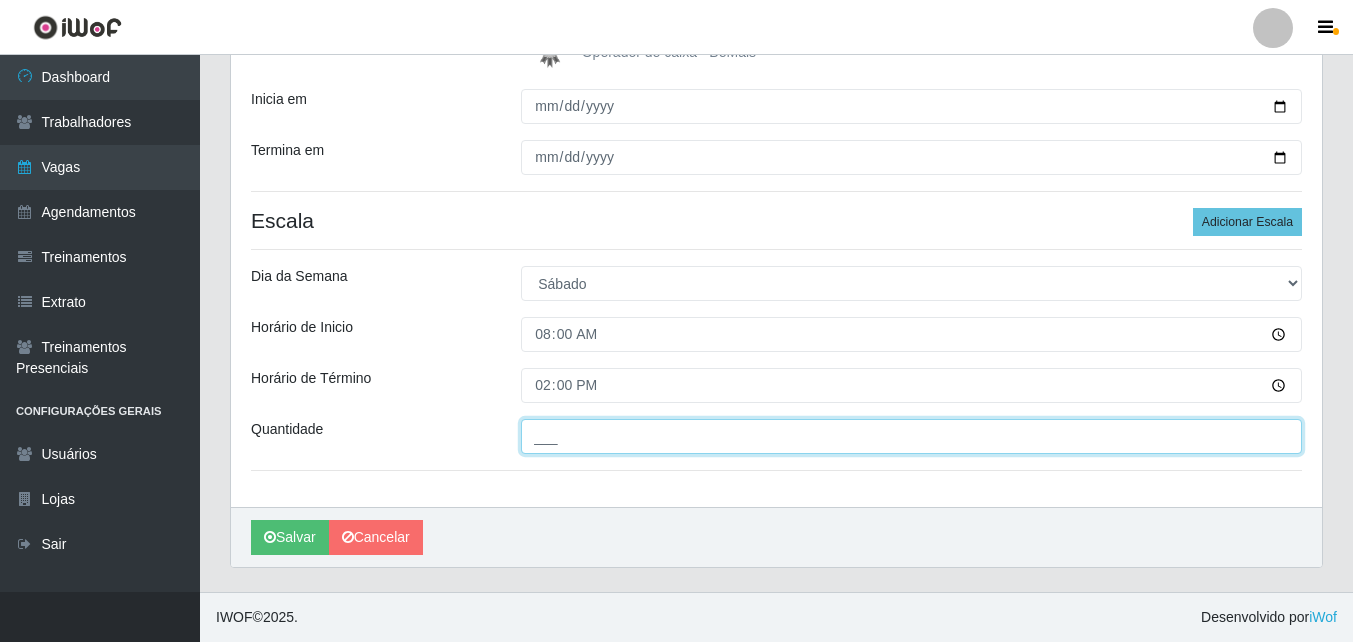 click on "___" at bounding box center [911, 436] 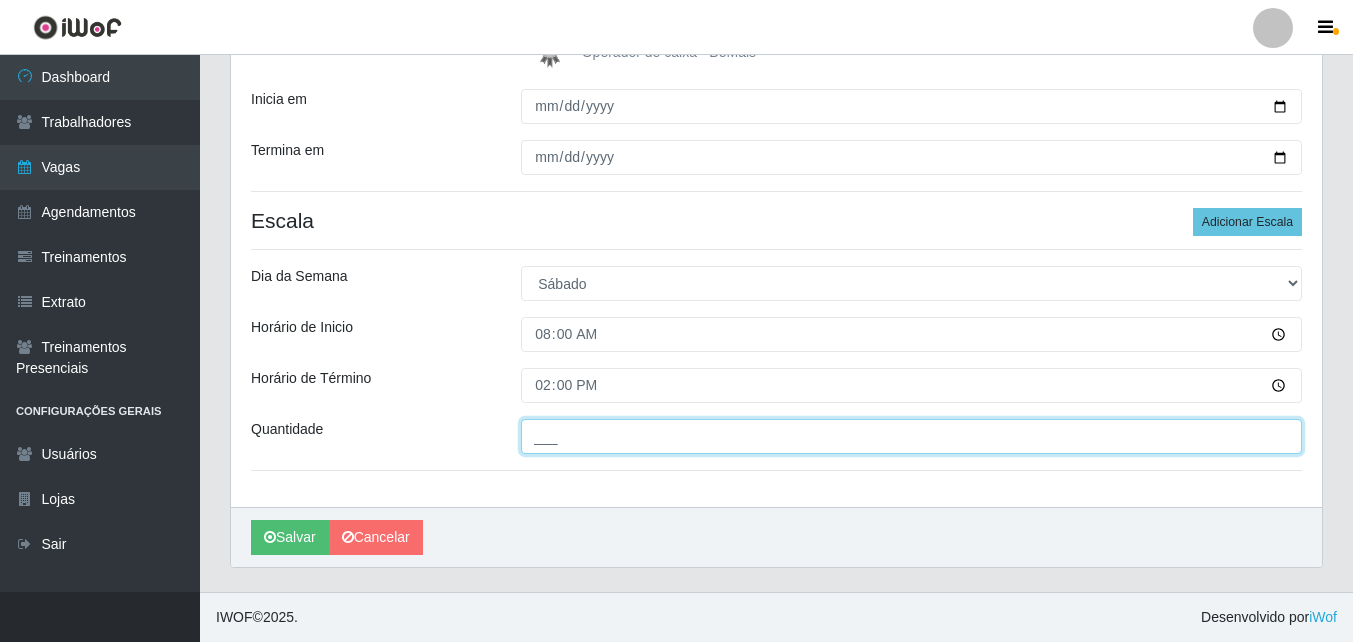 type on "2__" 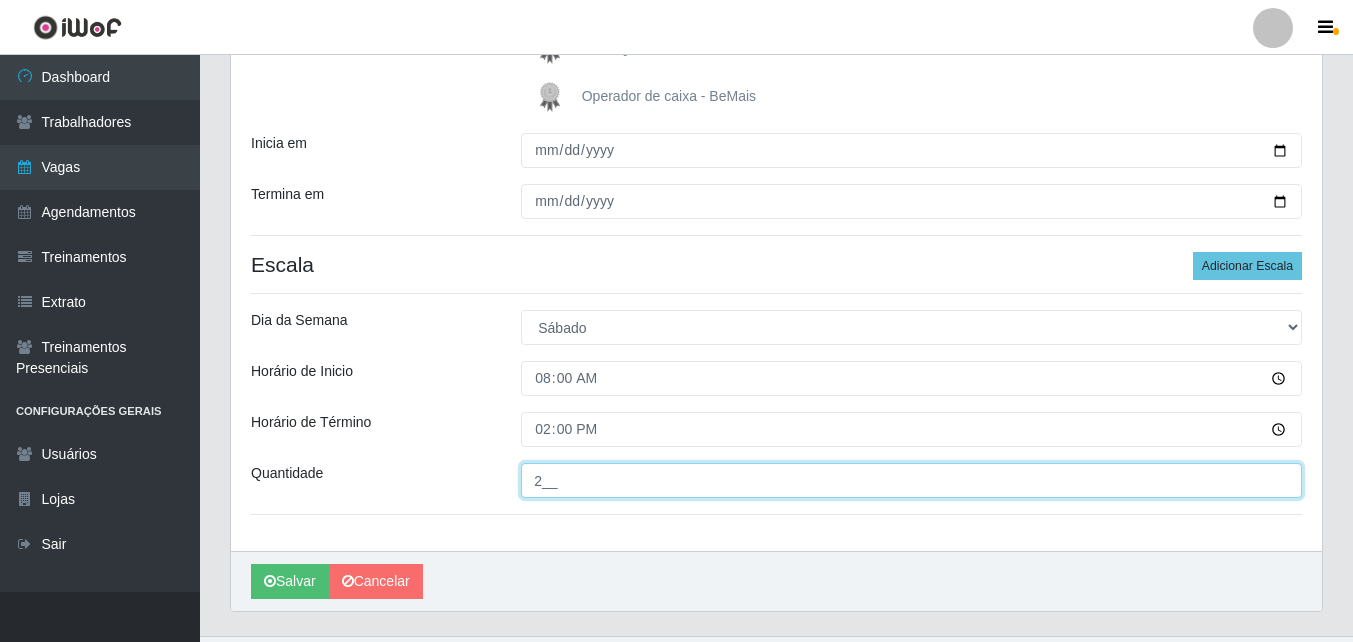 scroll, scrollTop: 363, scrollLeft: 0, axis: vertical 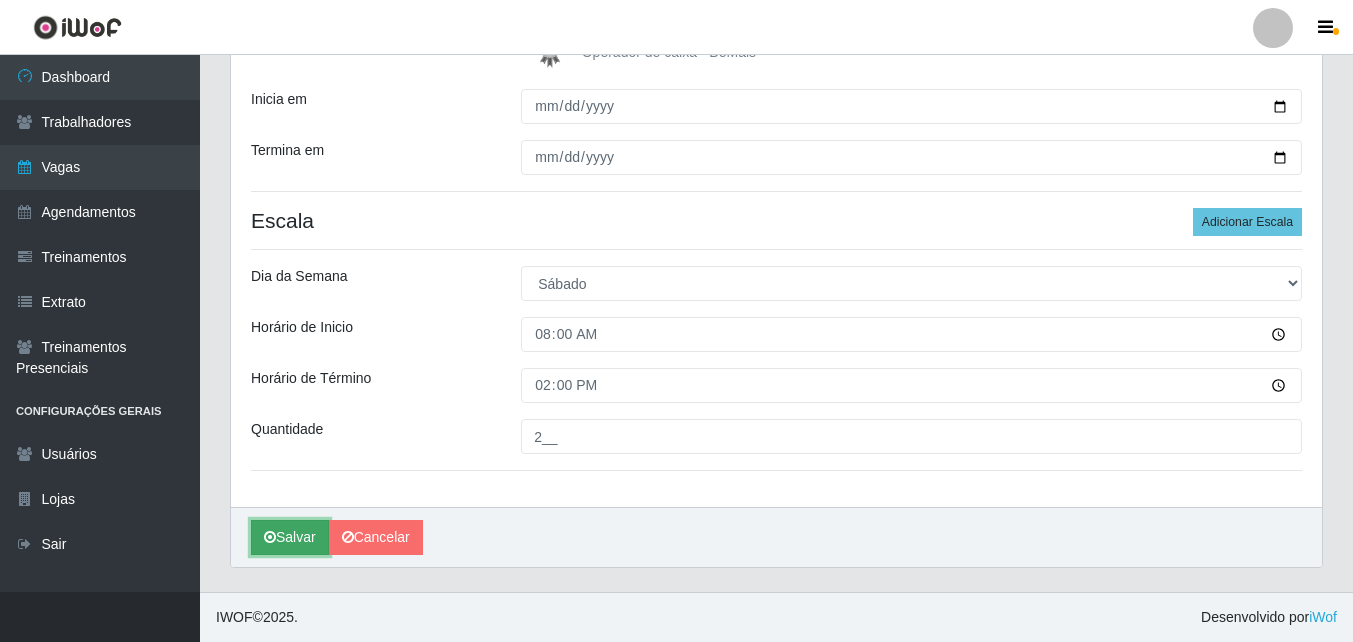 click on "Salvar" at bounding box center [290, 537] 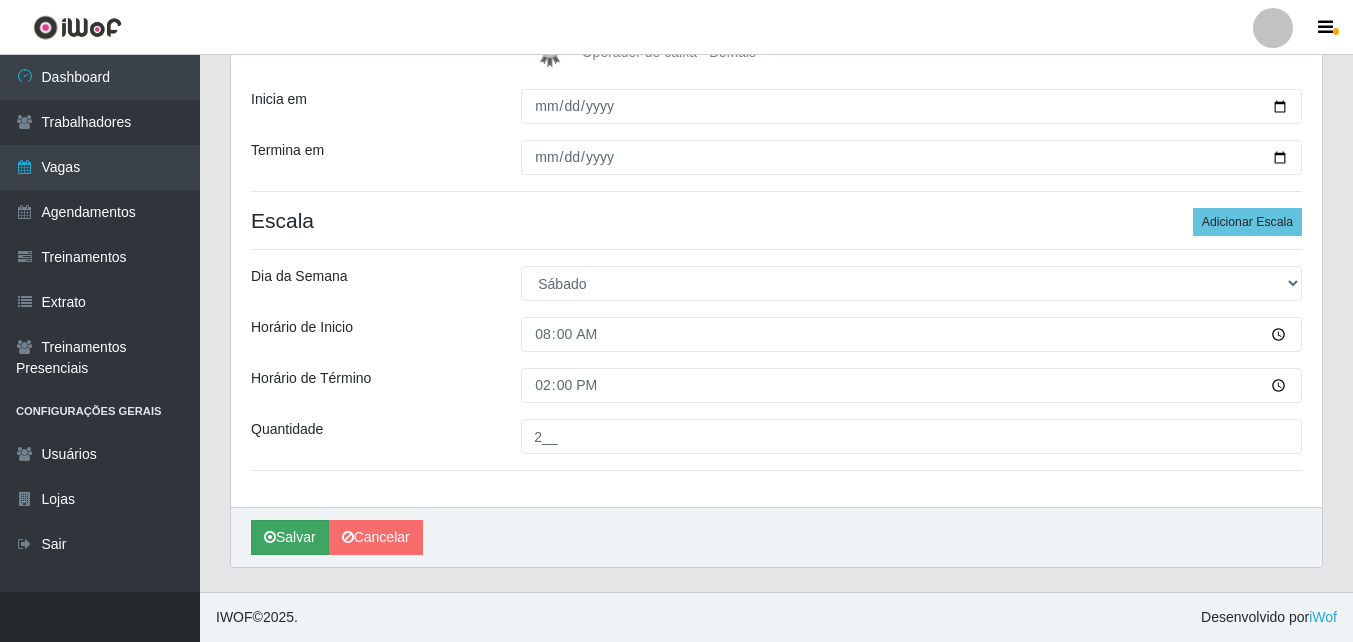 scroll, scrollTop: 0, scrollLeft: 0, axis: both 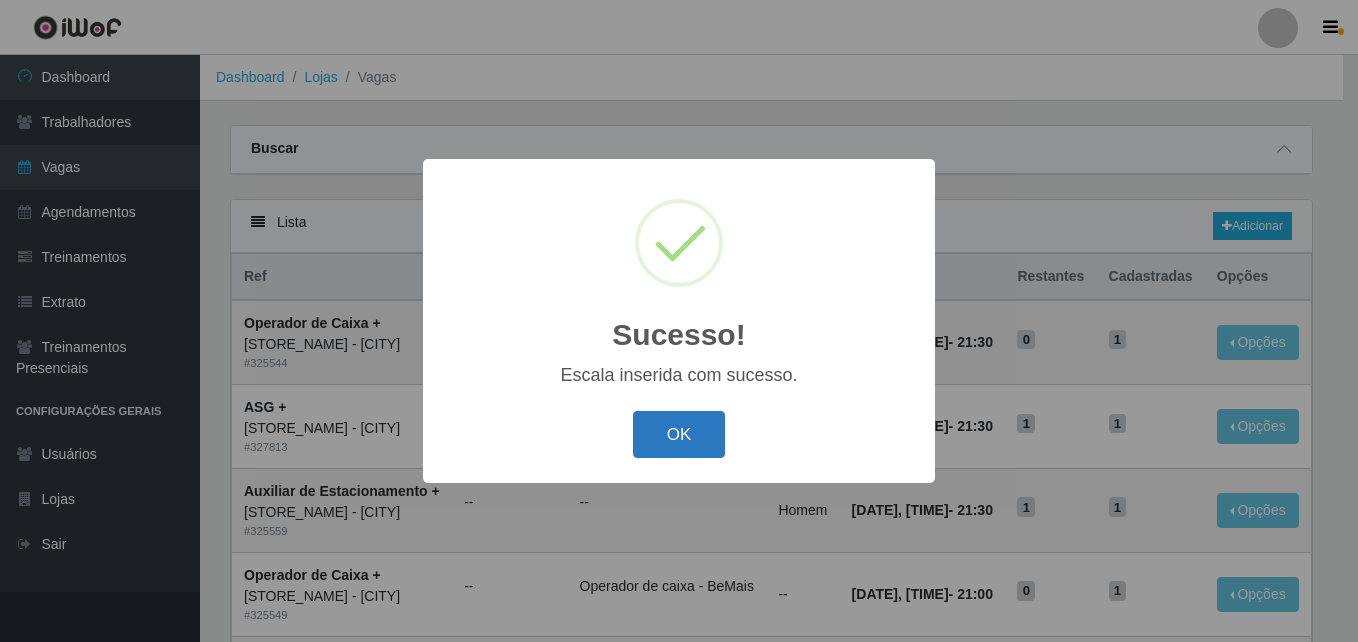 click on "OK" at bounding box center (679, 434) 